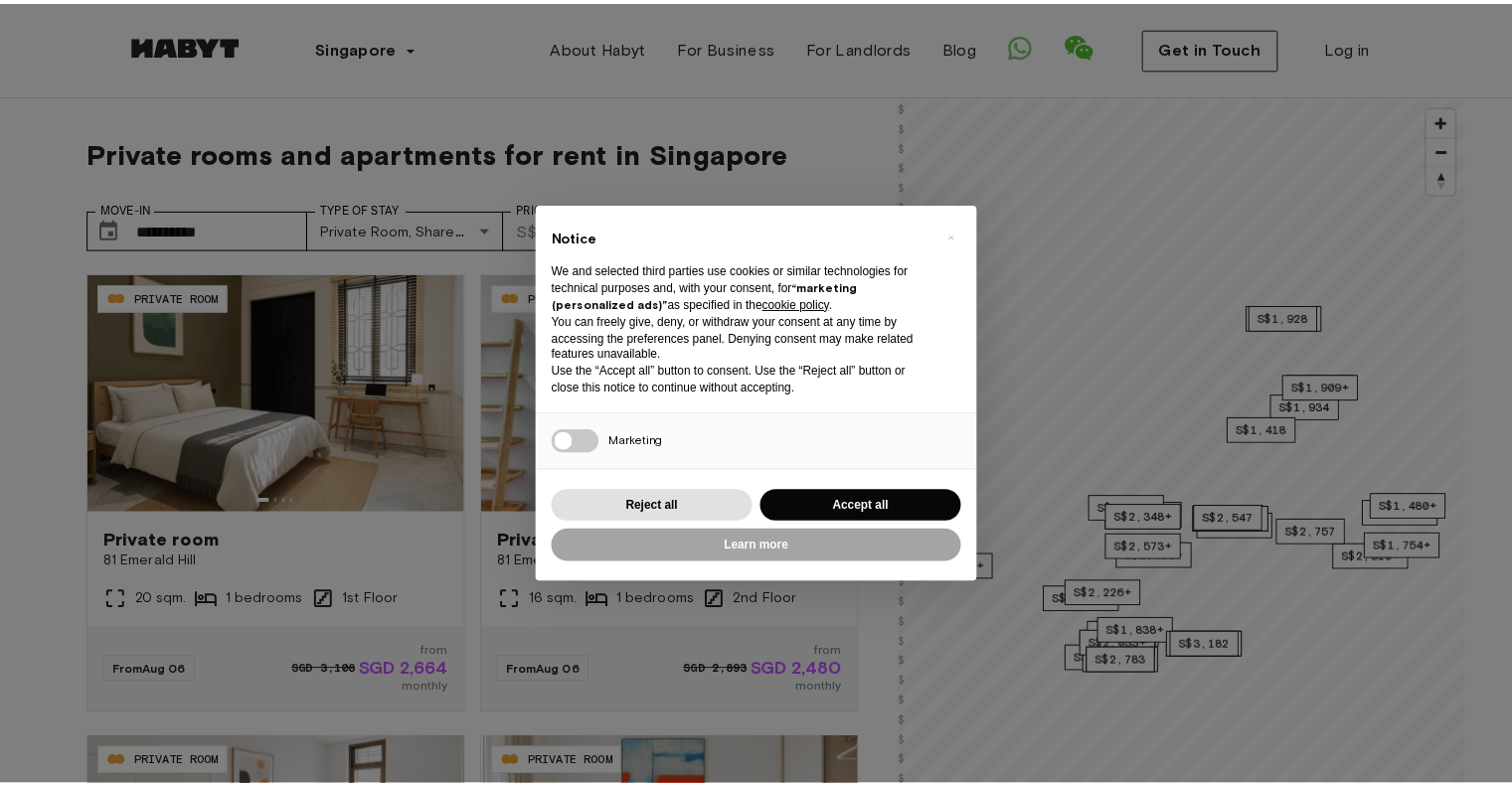 scroll, scrollTop: 0, scrollLeft: 0, axis: both 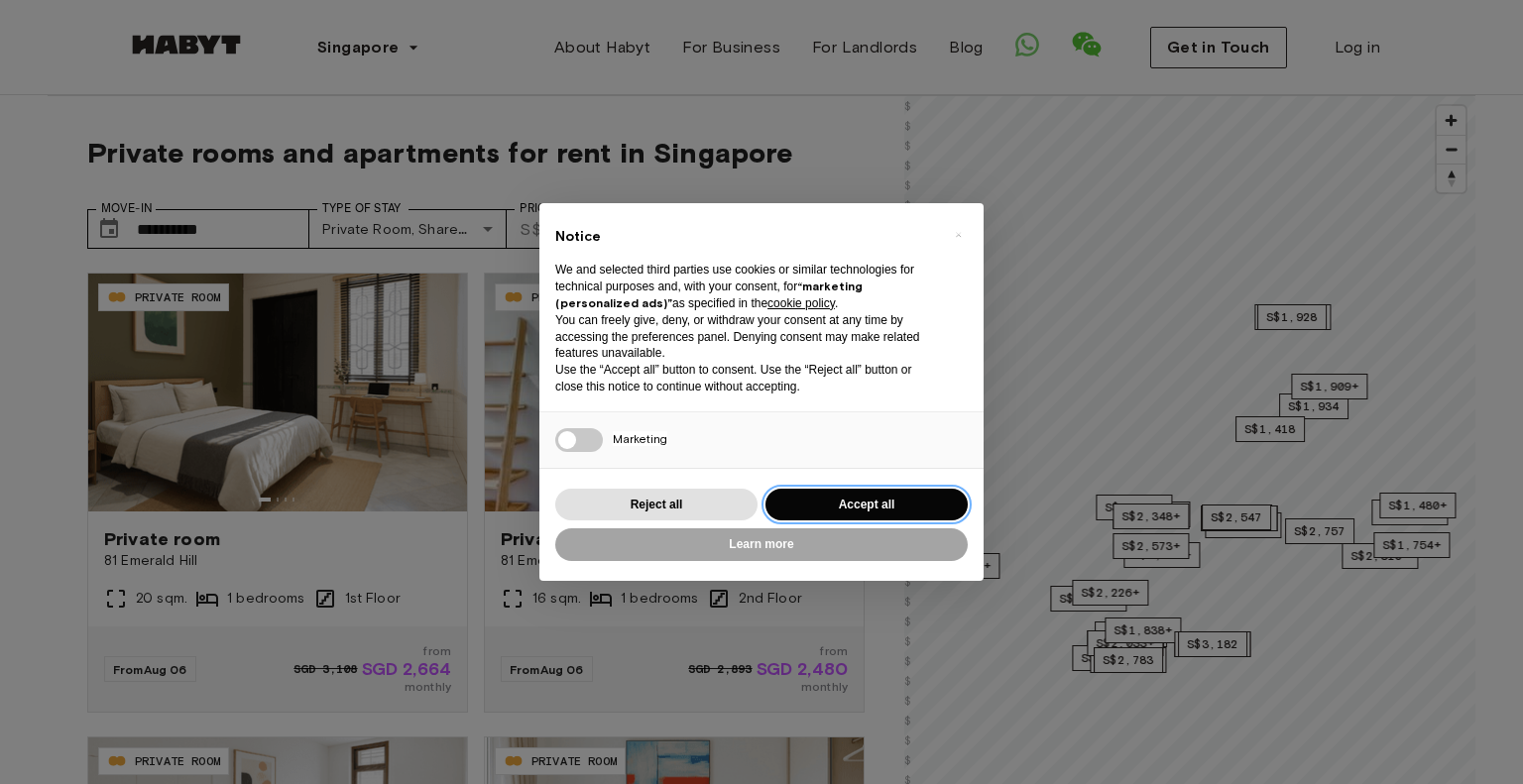 click on "Accept all" at bounding box center [867, 504] 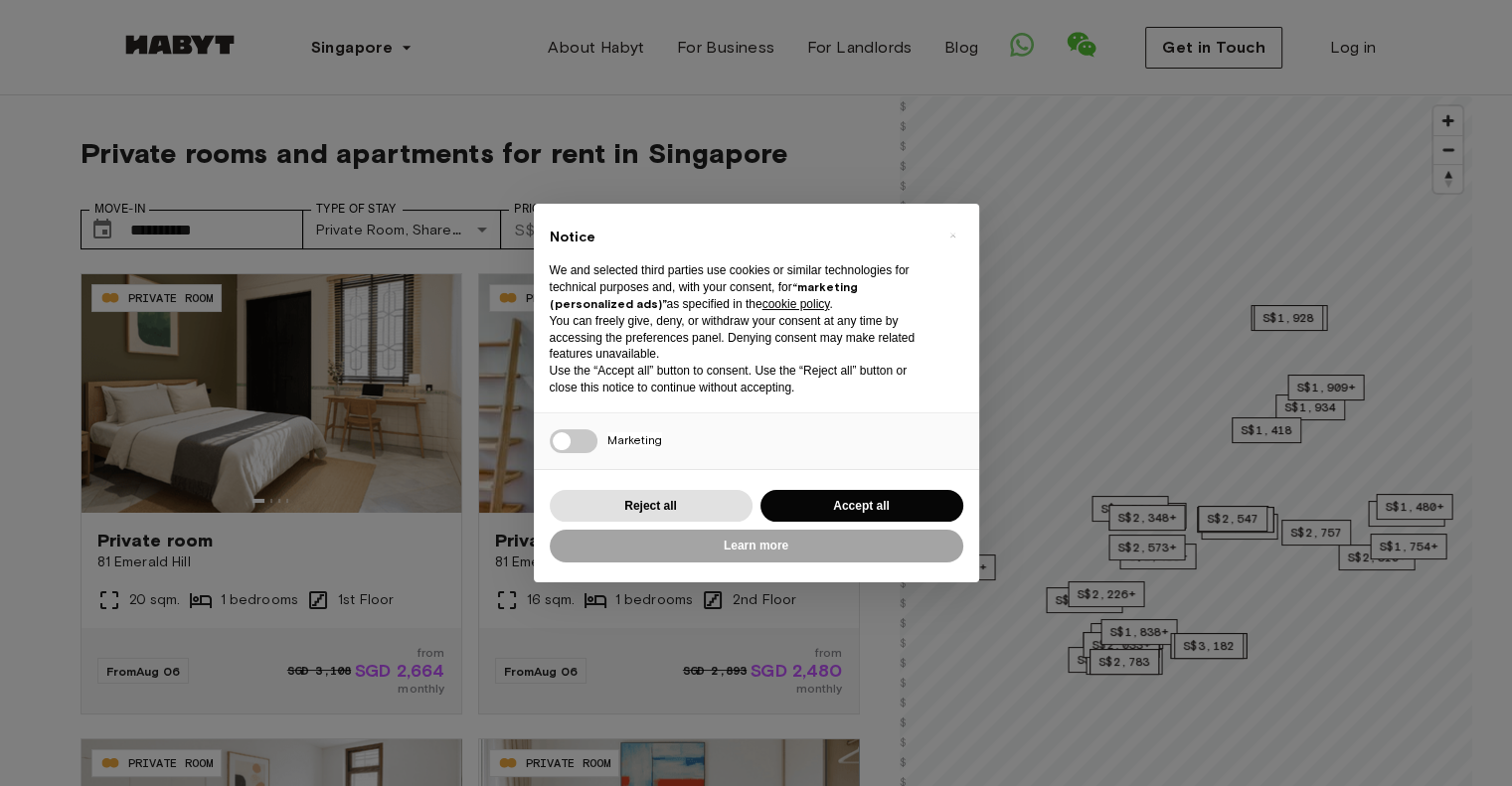 scroll, scrollTop: 0, scrollLeft: 0, axis: both 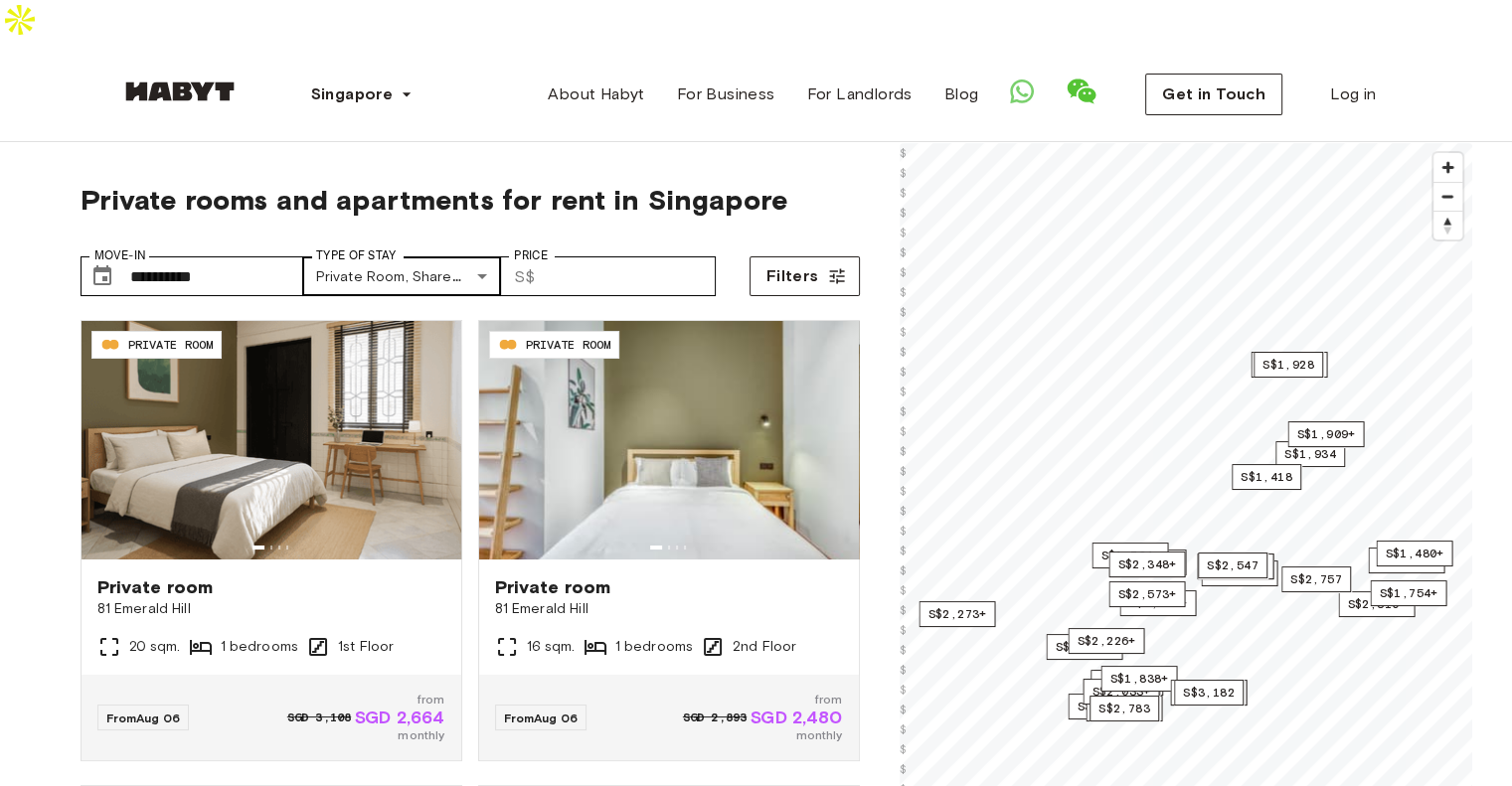 click on "SG-01-021-003-01 PRIVATE ROOM Private room 81 Emerald Hill 20 sqm. 1 bedrooms 1st Floor From  [MONTH] [DAY] SGD 3,108 from SGD 2,664 monthly SG-01-021-008-01 PRIVATE ROOM Private room 81 Emerald Hill 16 sqm. 1 bedrooms 2nd Floor From  [MONTH] [DAY] SGD 2,893 from SGD 2,480 monthly SG-01-001-018-02 PRIVATE ROOM Private room 16 Hamilton Road 14 sqm. 2 bedrooms 3rd Floor From  [MONTH] [DAY] from SGD 2,321 monthly SG-01-073-008-02 PRIVATE ROOM Private room 6 Marina Boulevard 3 mins to DT MRT 8 sqm. 4 bedrooms 40th Floor From  [MONTH] [DAY] SGD 2,547 from SGD 2,183 monthly" at bounding box center (756, 2349) 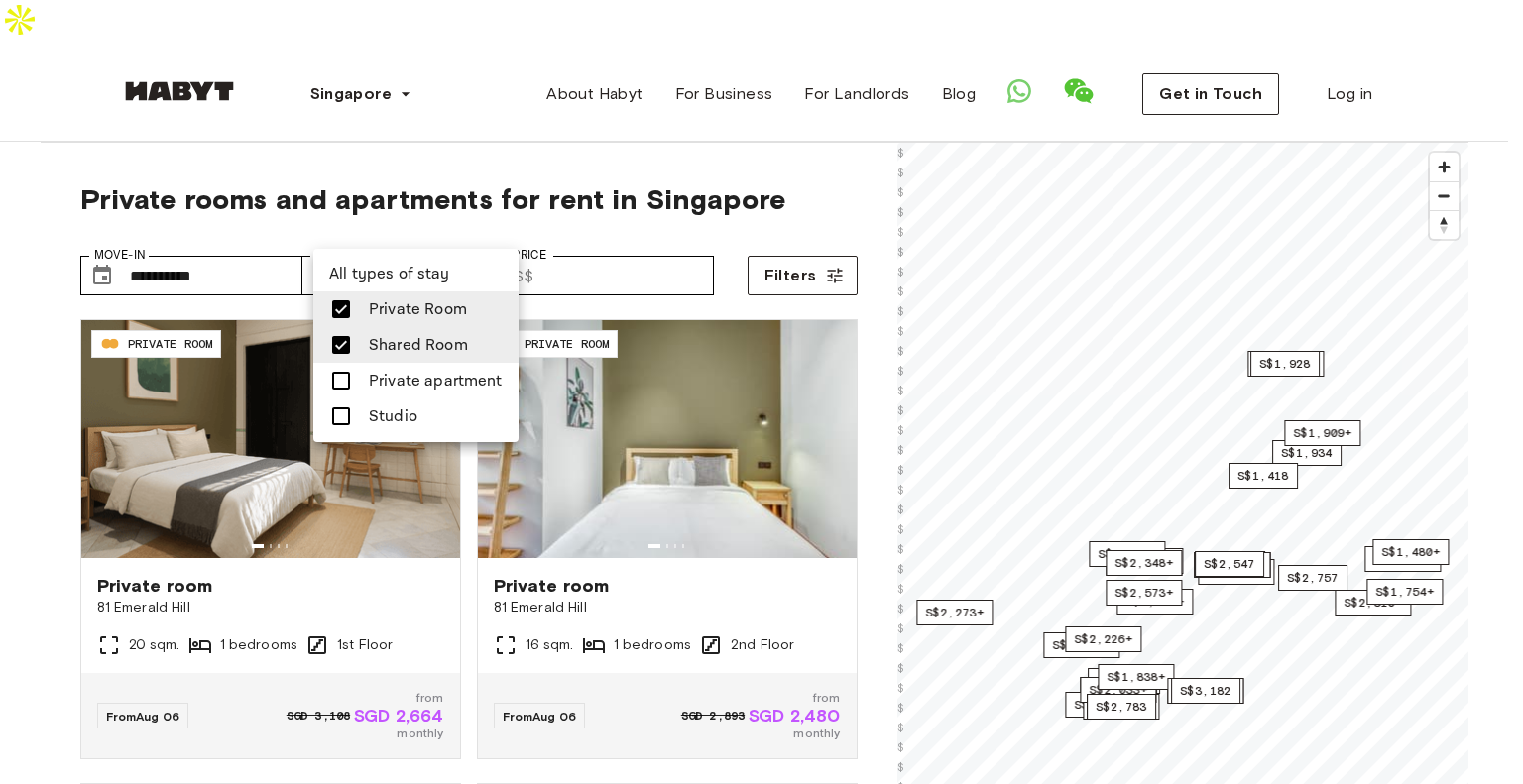 click on "Shared Room" at bounding box center (418, 345) 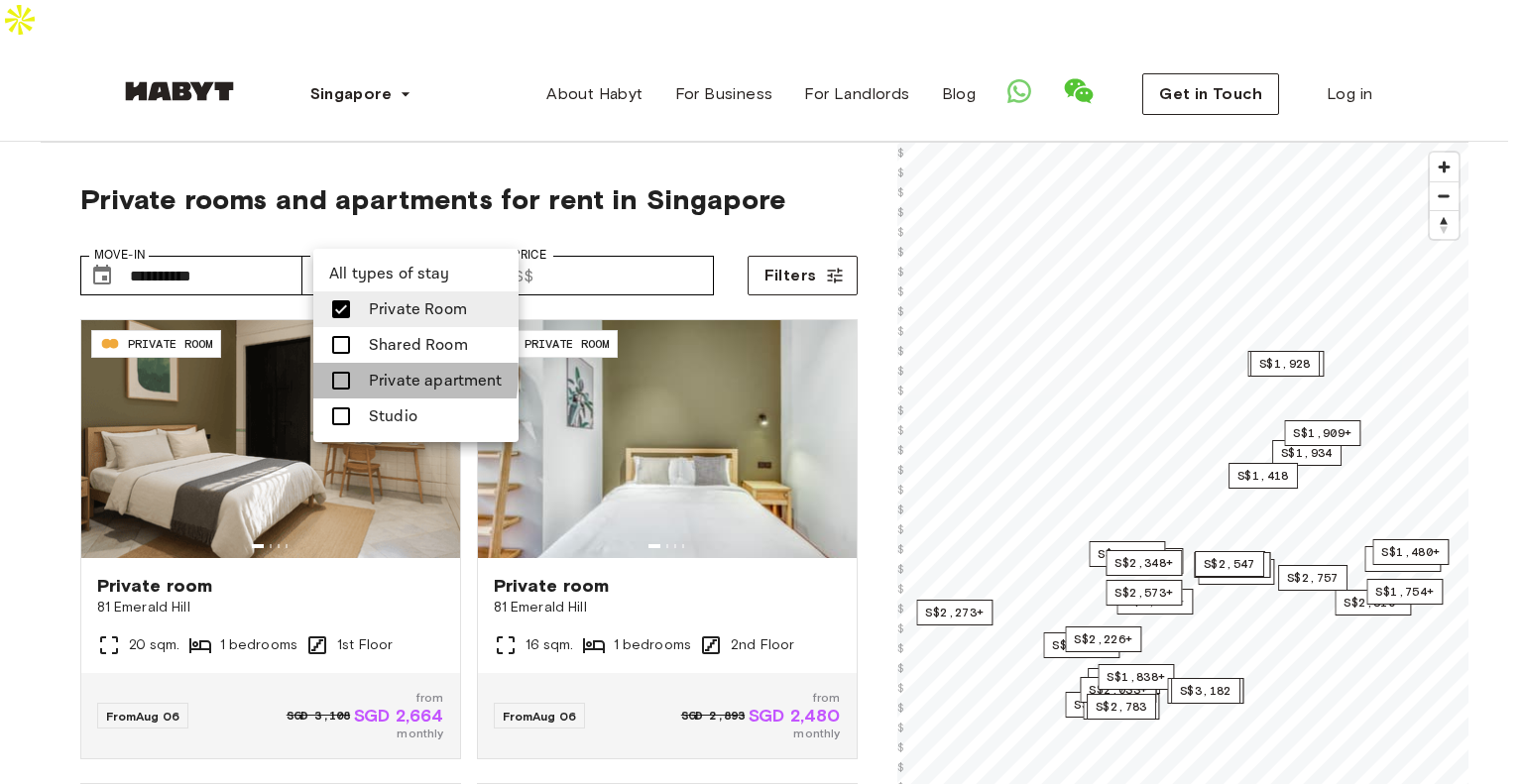 click on "Private apartment" at bounding box center (435, 381) 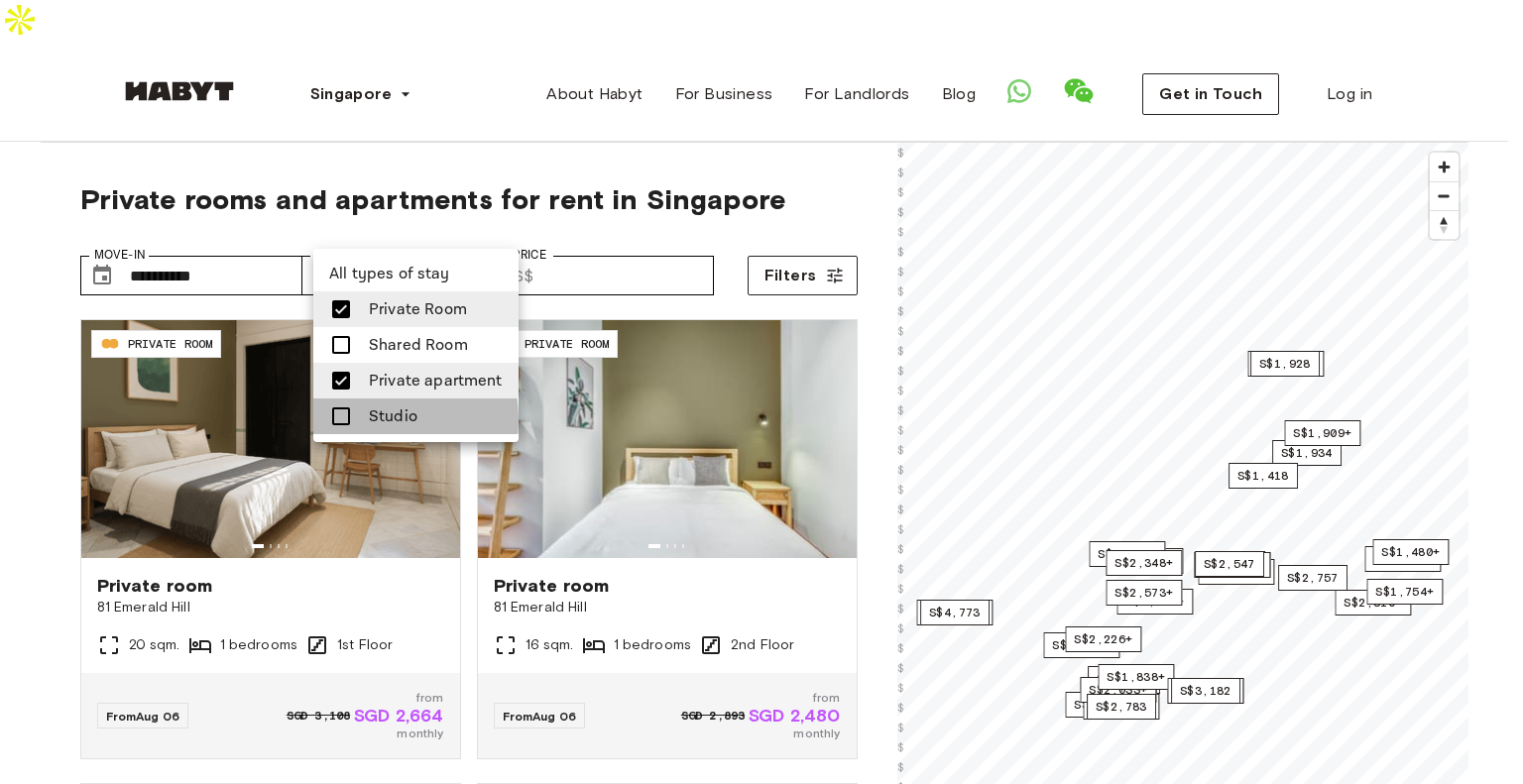 click at bounding box center [341, 416] 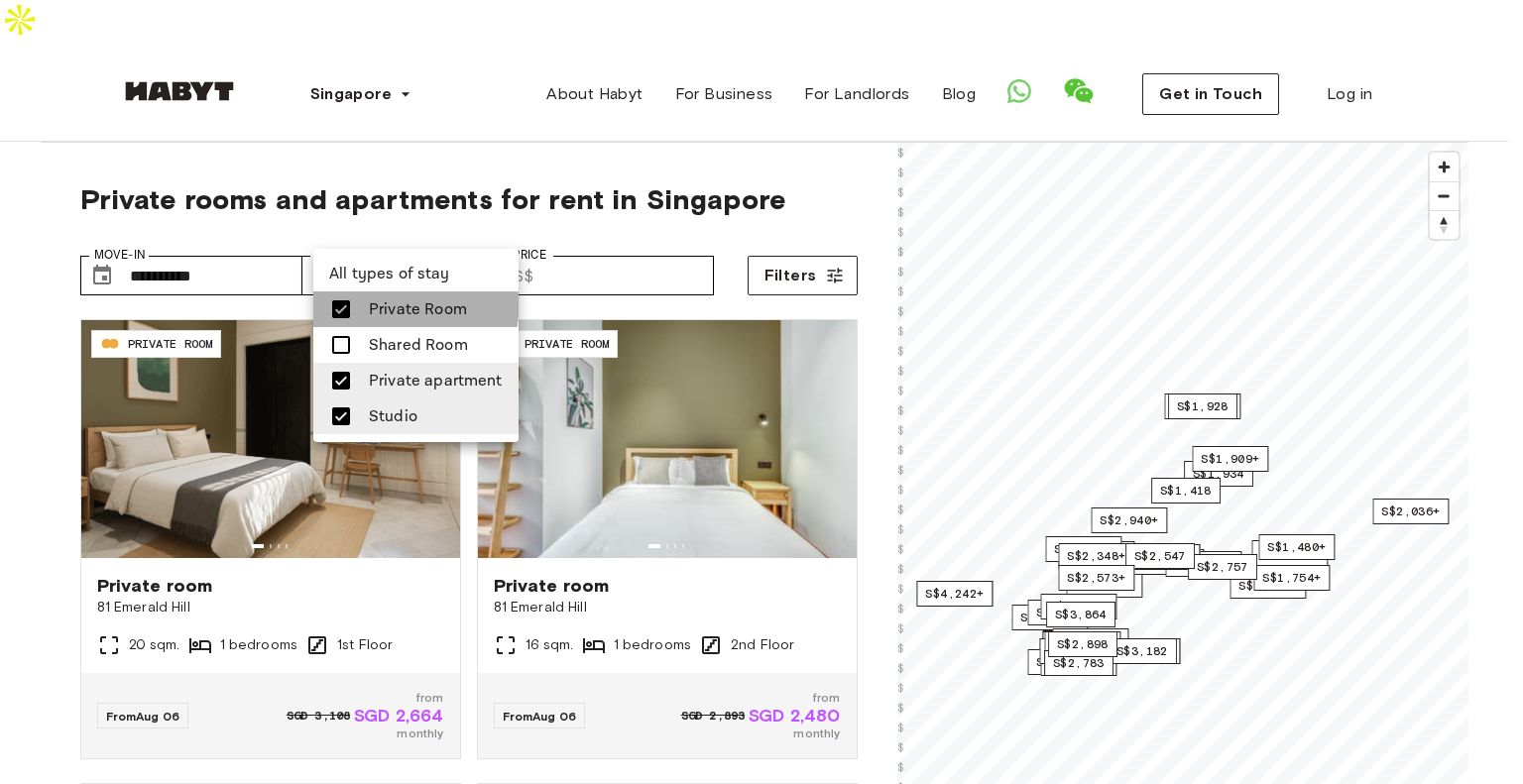 click at bounding box center [341, 309] 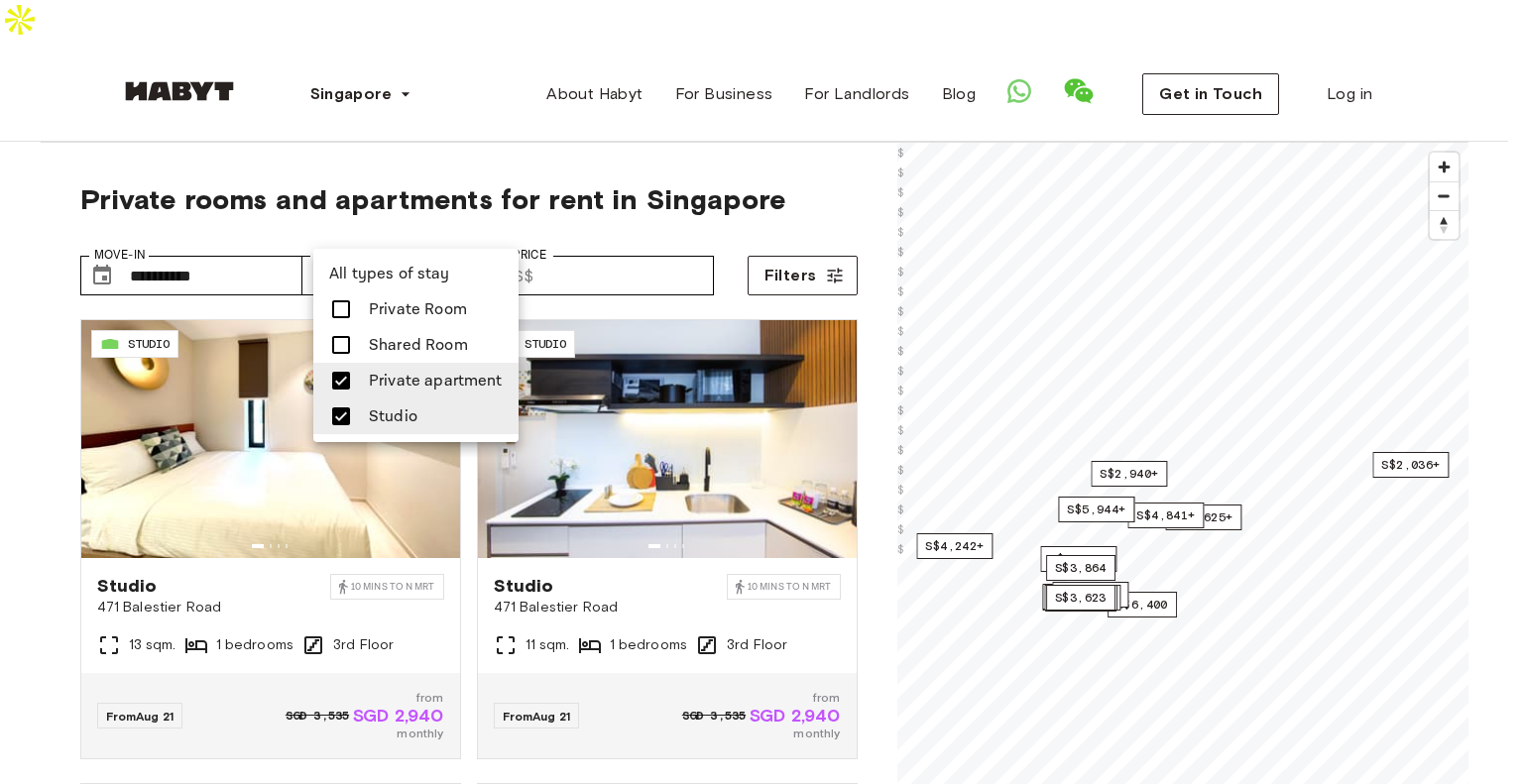 click at bounding box center (762, 392) 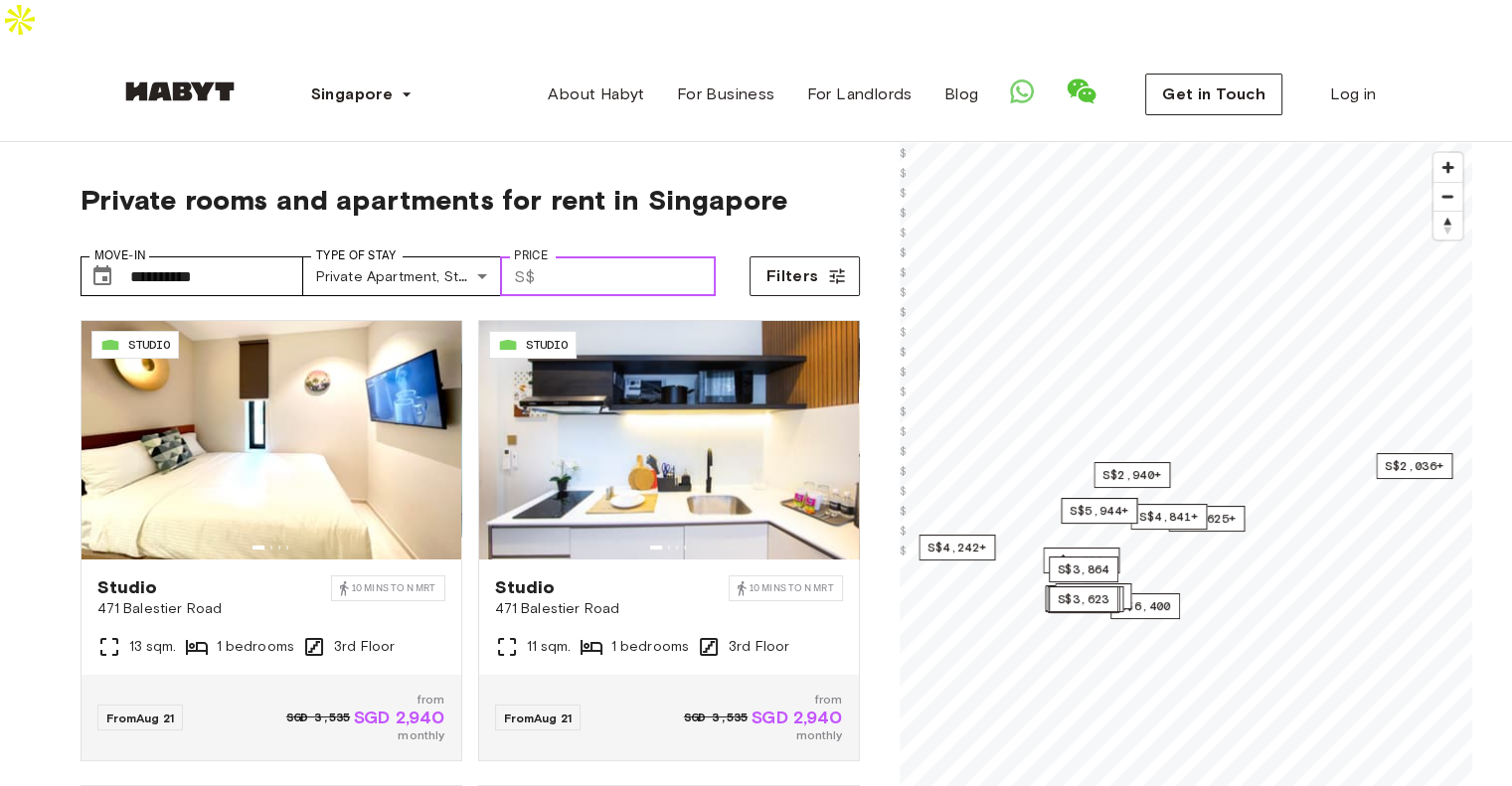 click on "Price" at bounding box center [629, 276] 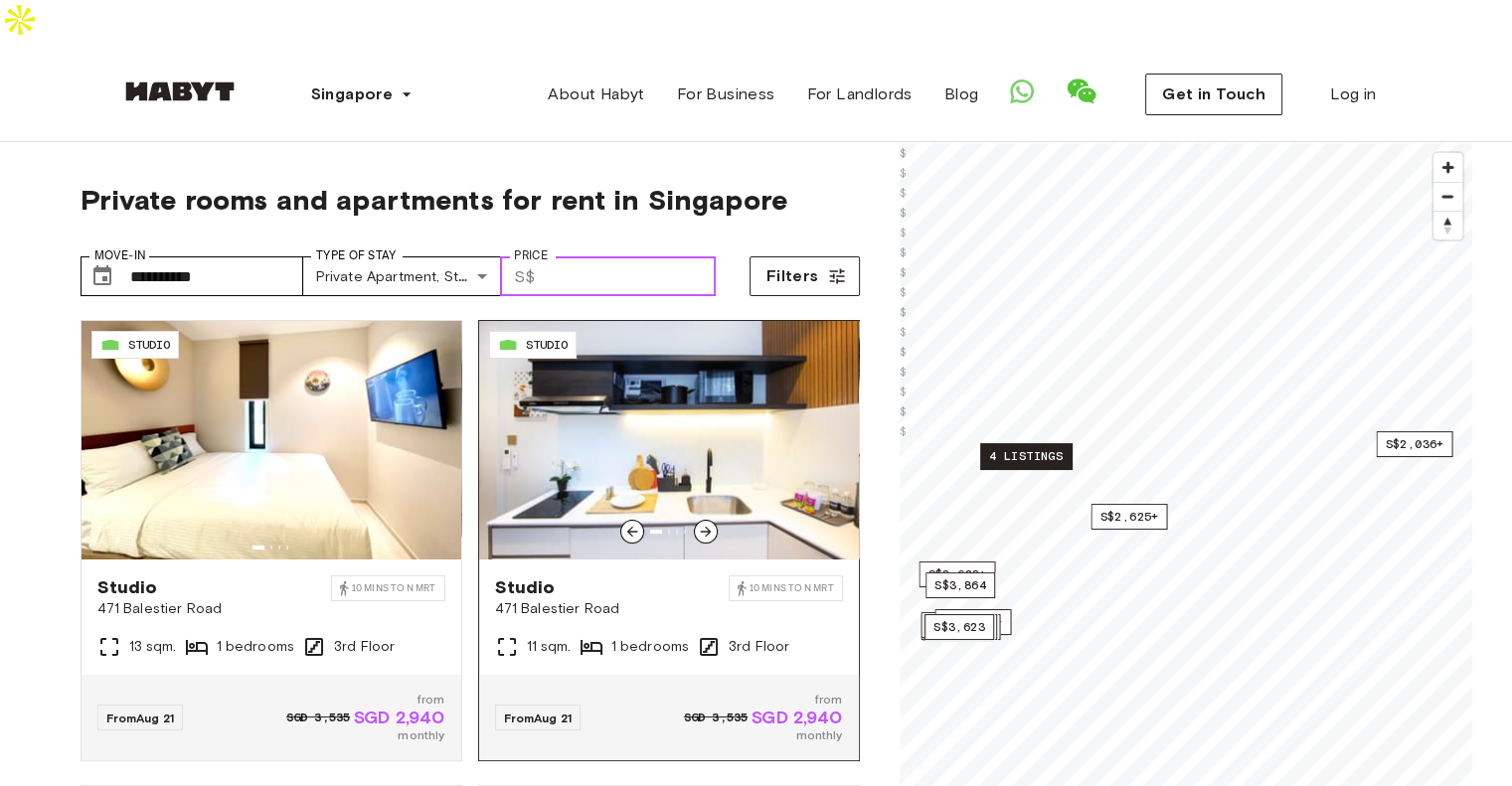 type on "****" 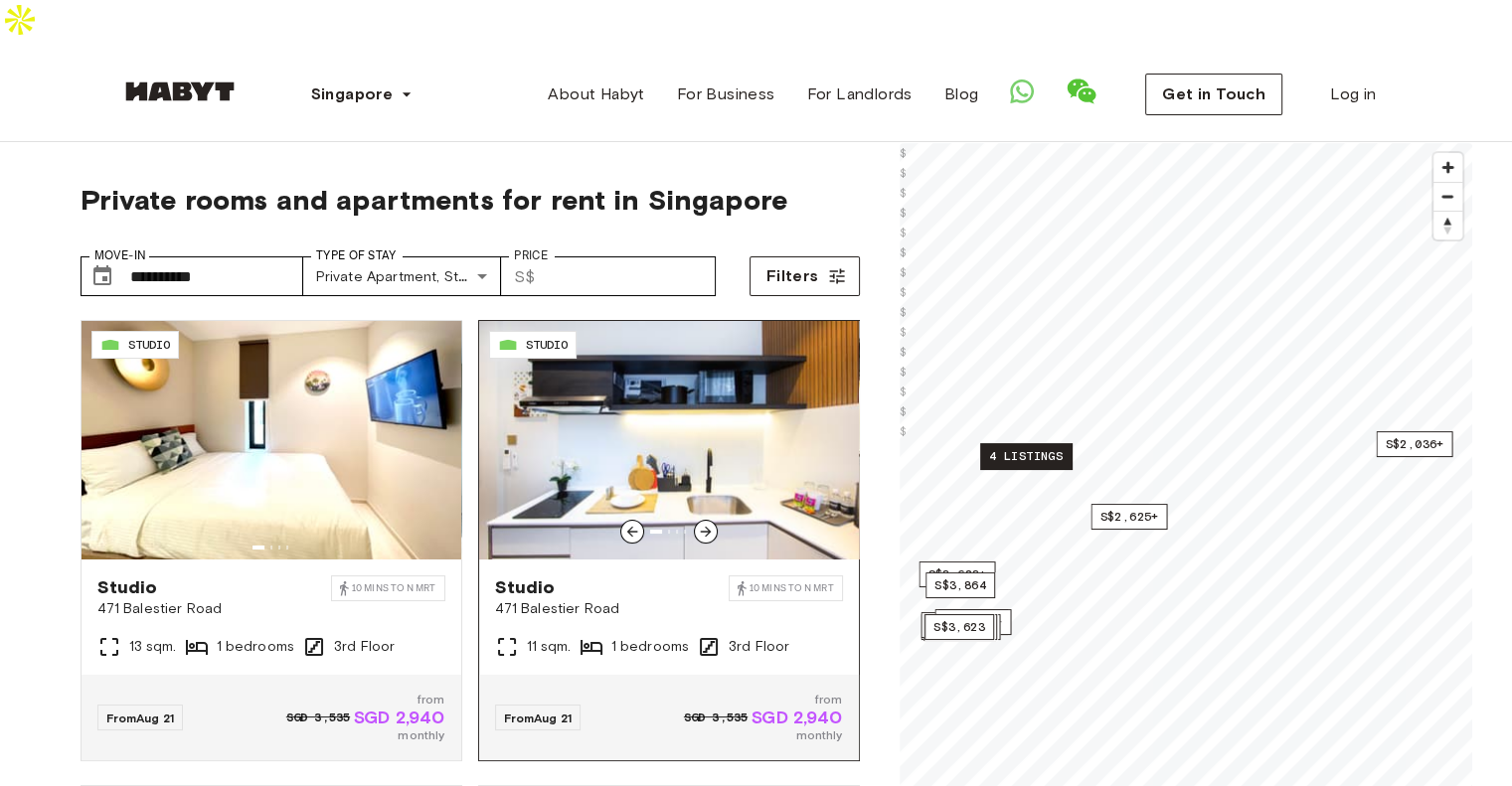 click at bounding box center (706, 532) 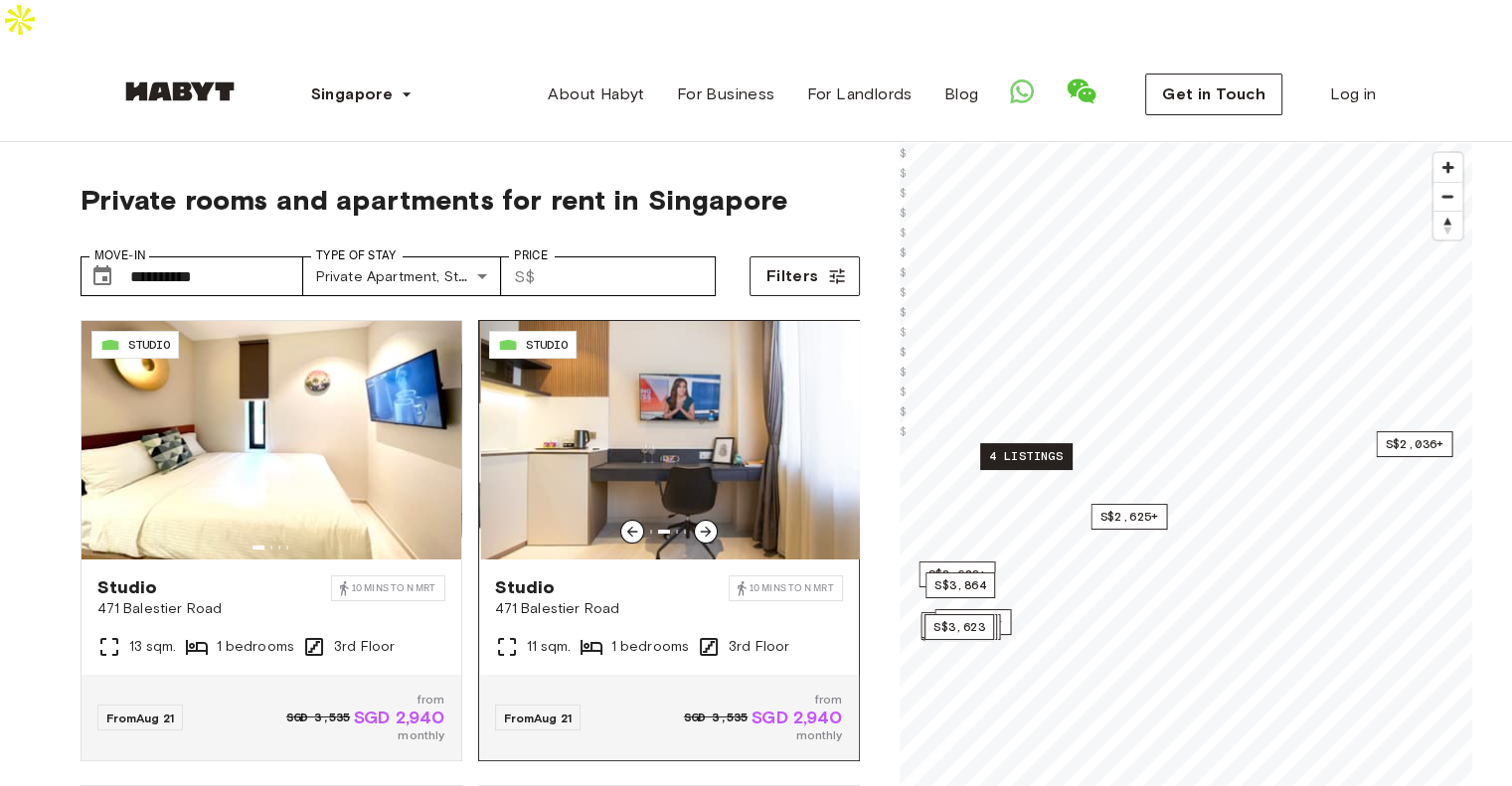 click 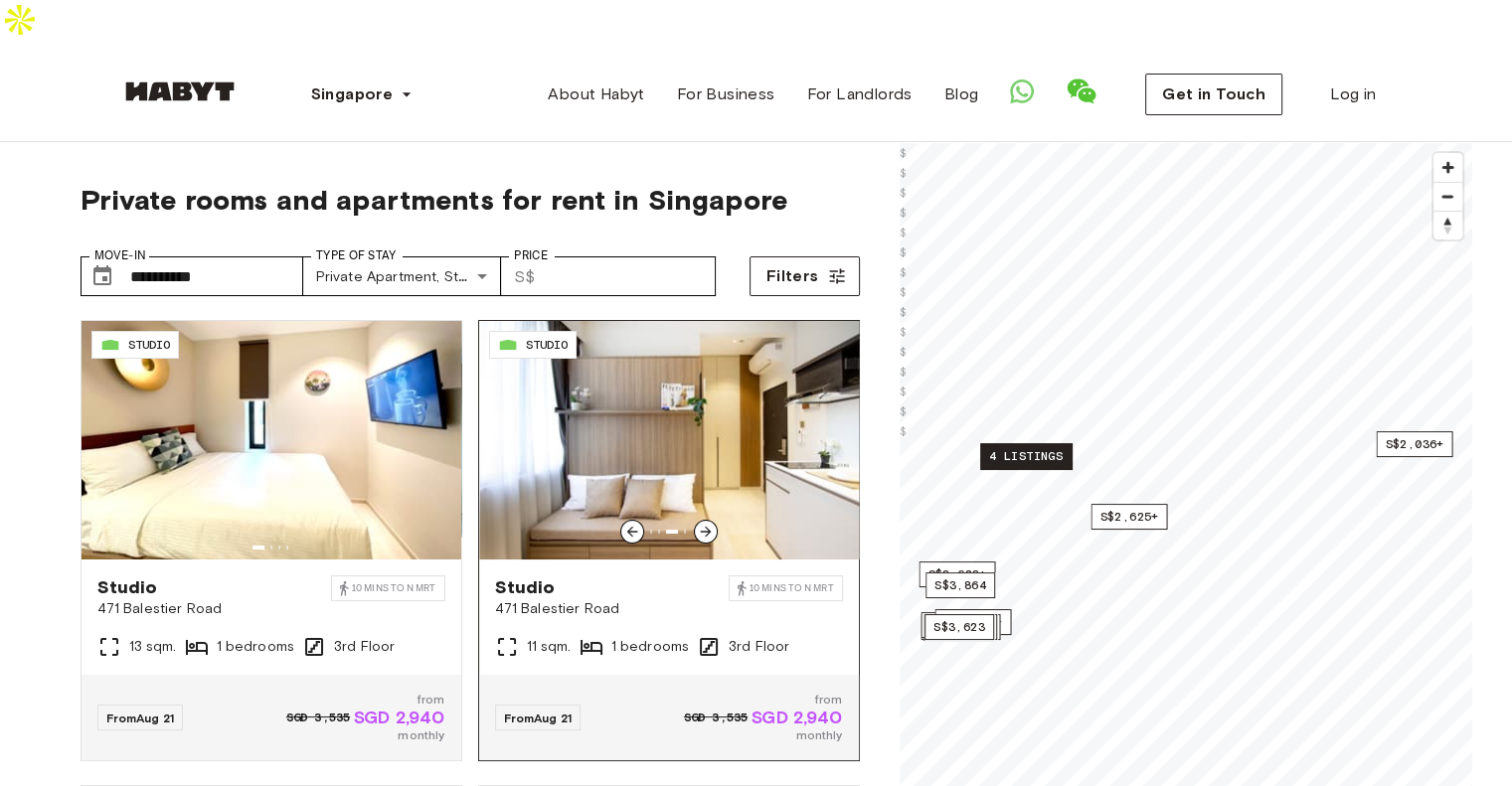 click 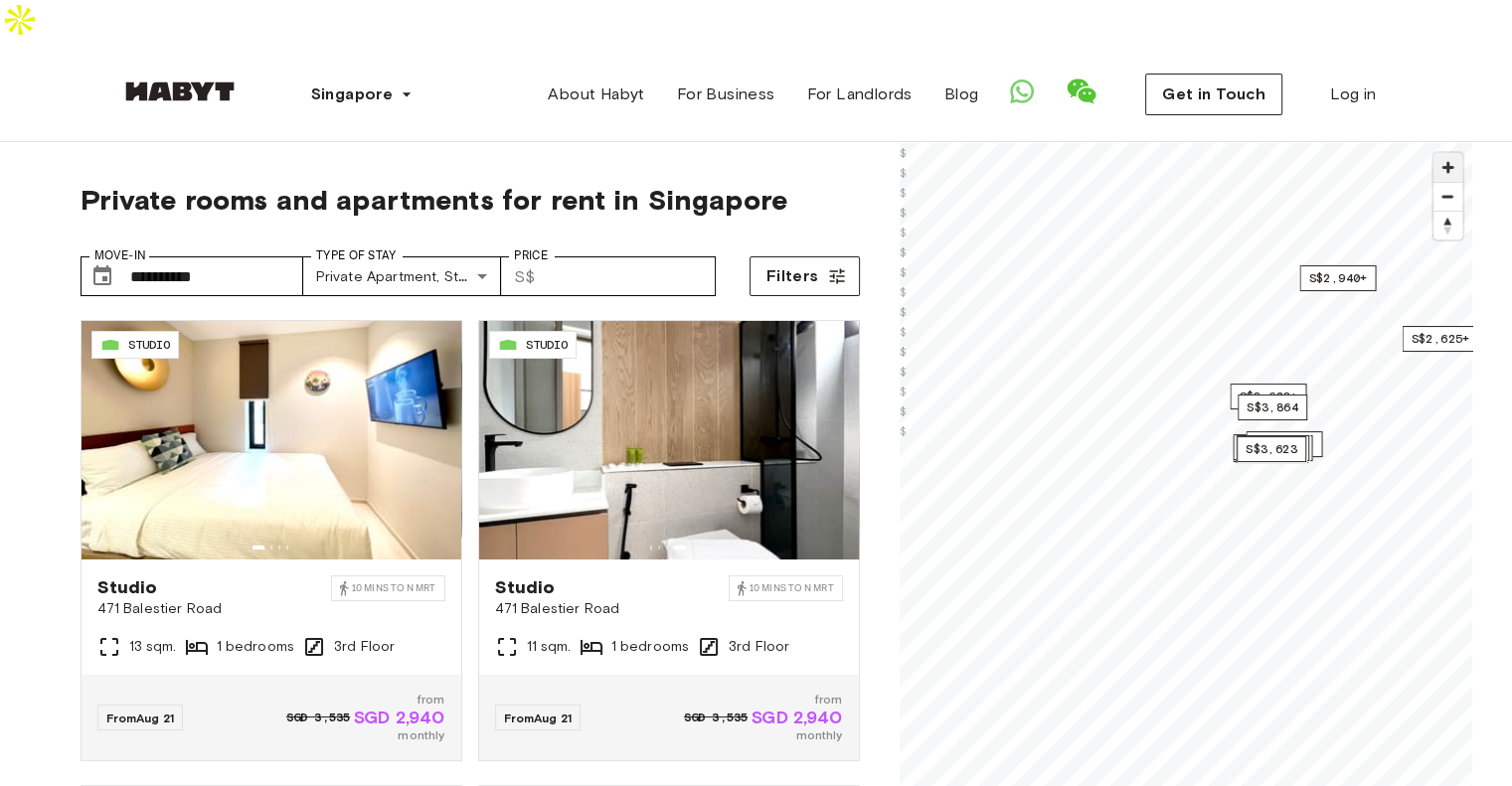 click at bounding box center (1447, 167) 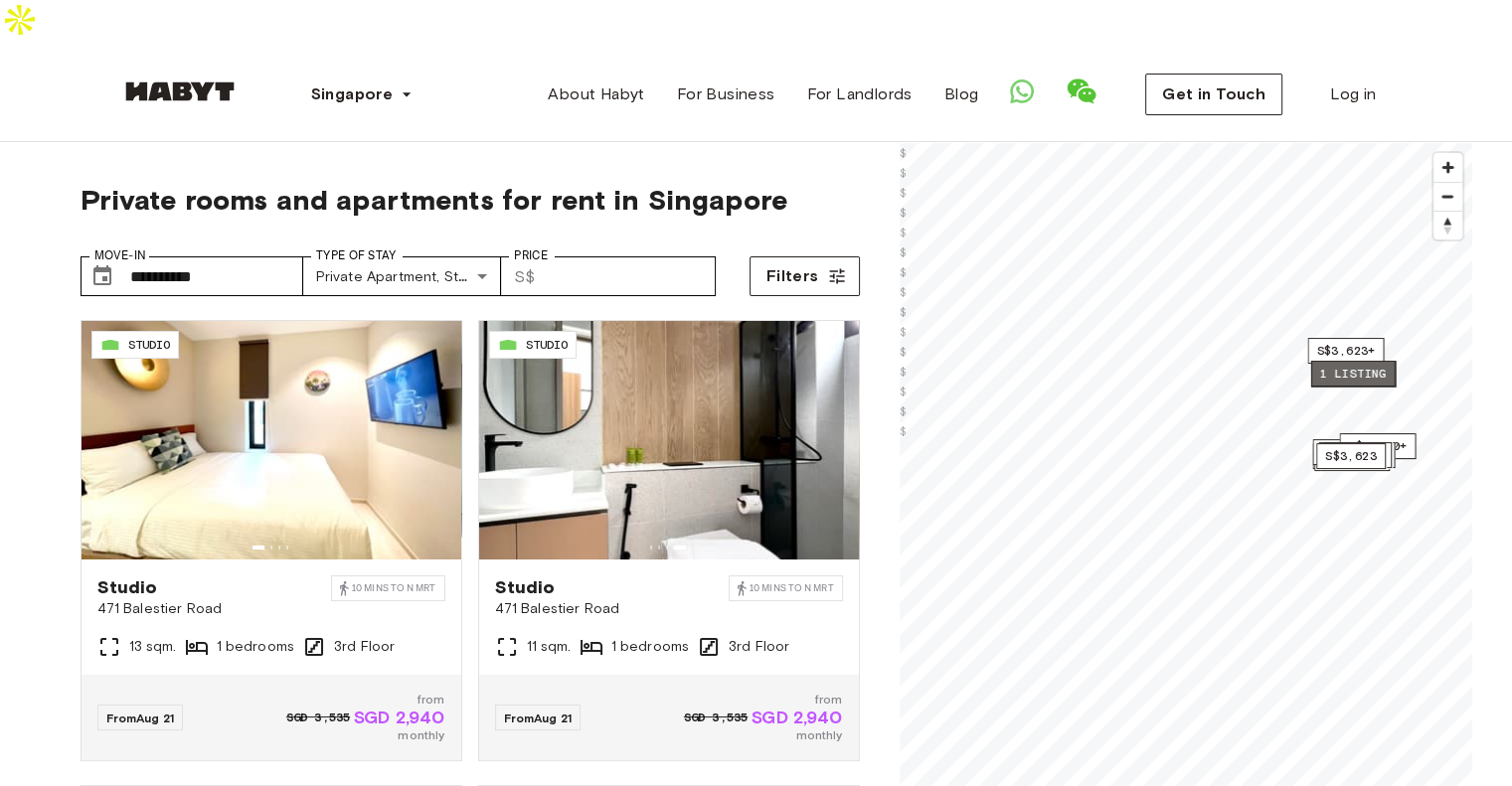 click on "1 listing" at bounding box center [1352, 374] 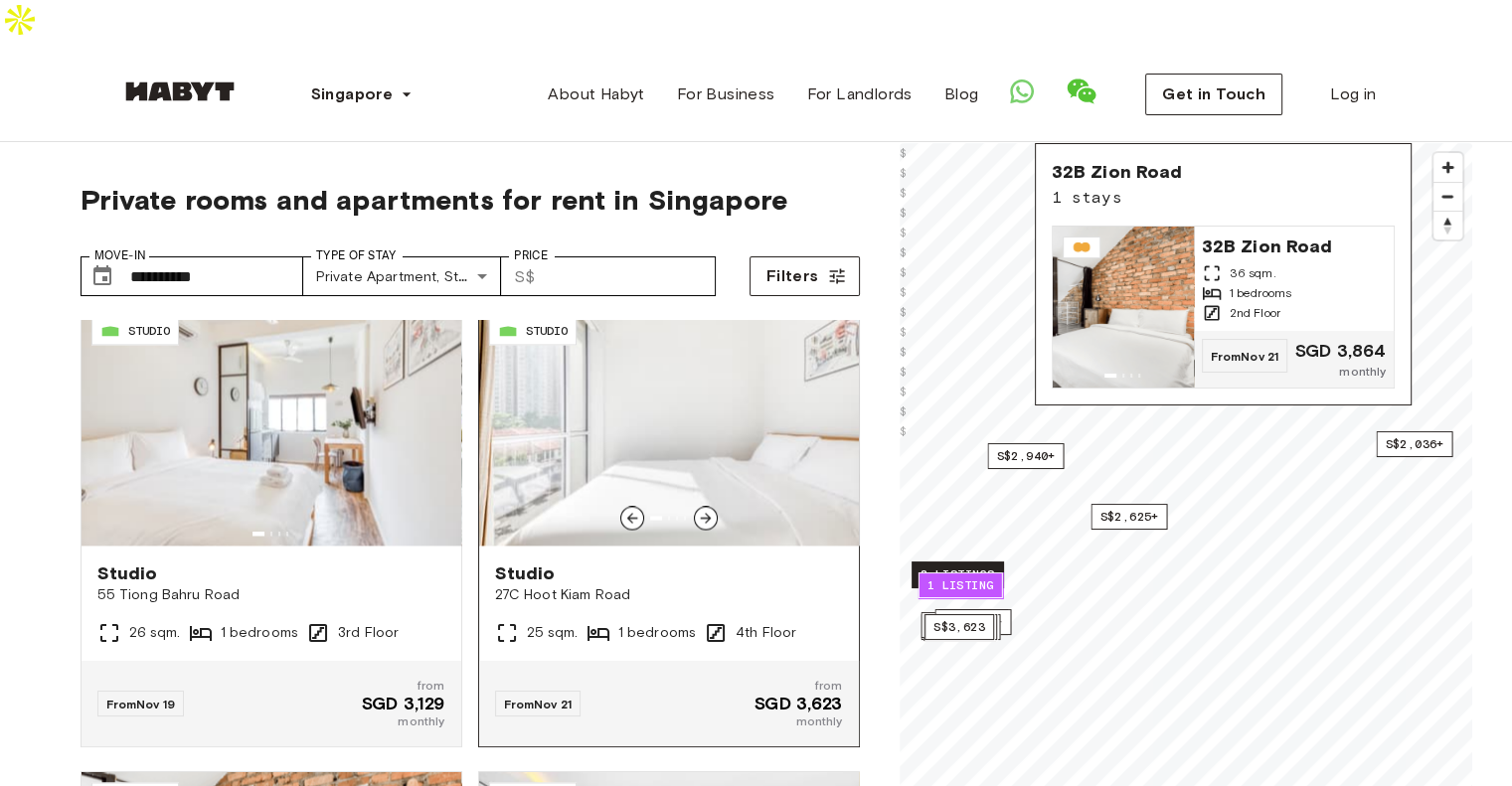 scroll, scrollTop: 3180, scrollLeft: 0, axis: vertical 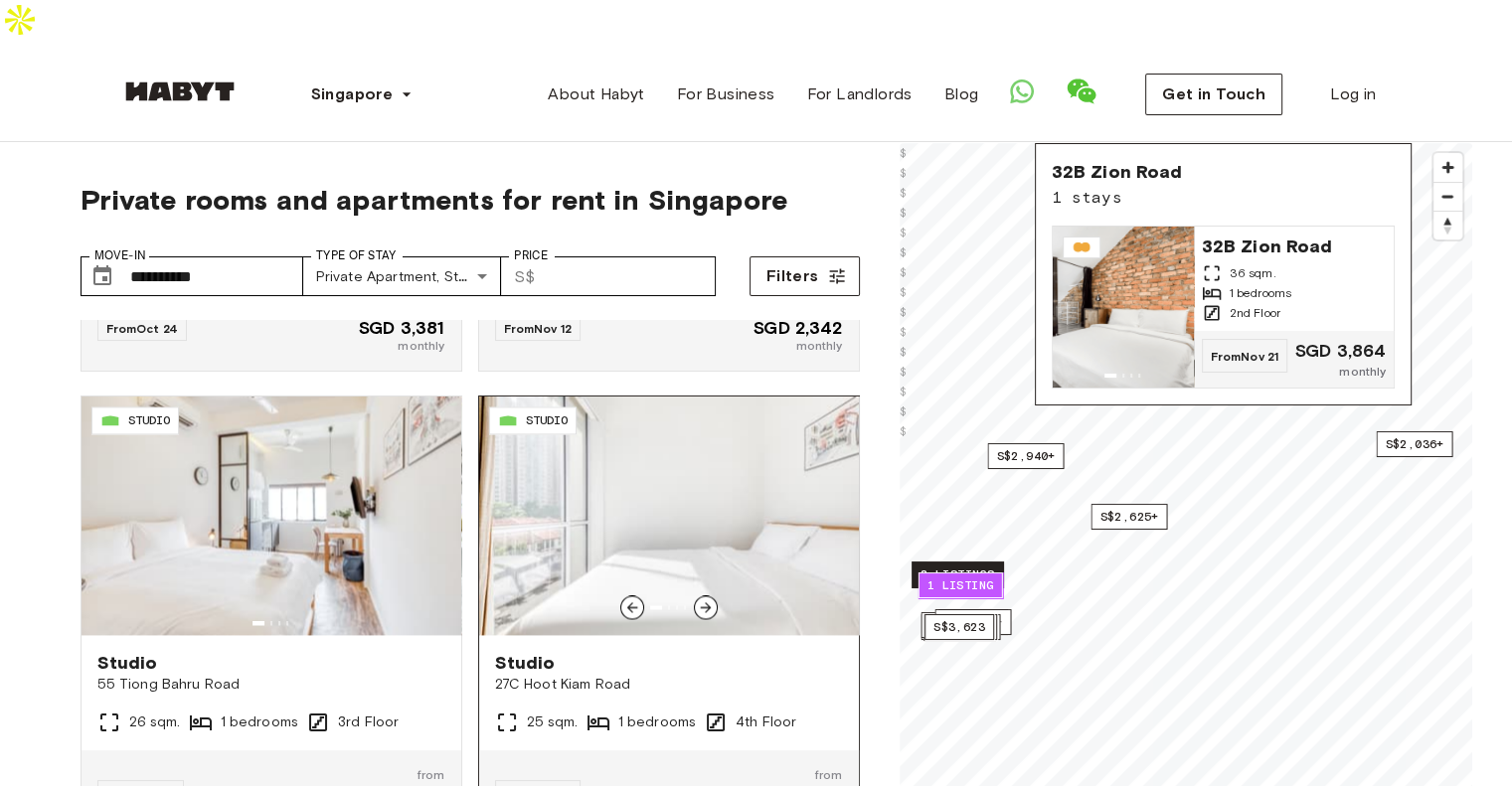 click on "Studio" at bounding box center (669, 663) 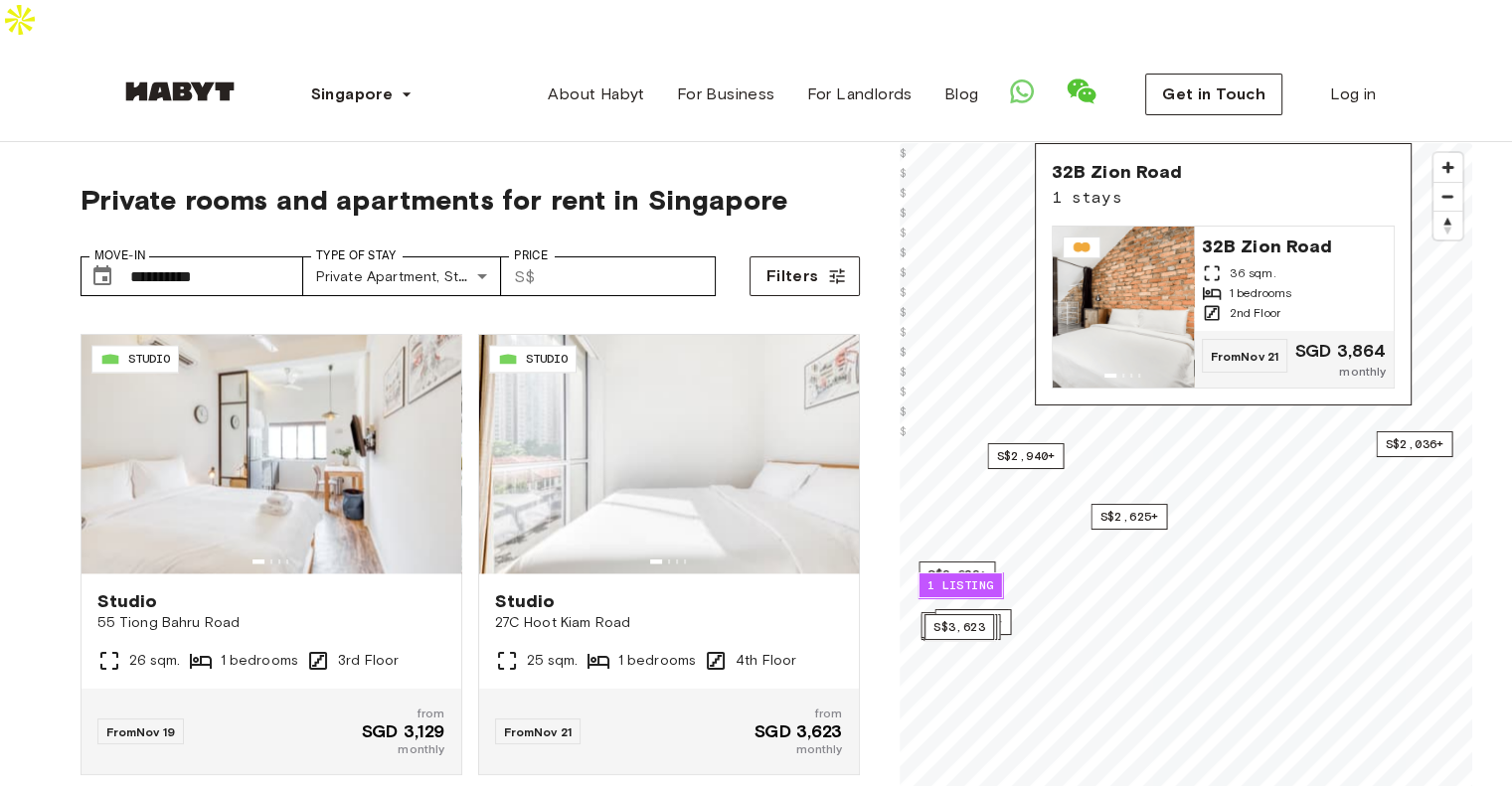 scroll, scrollTop: 3279, scrollLeft: 0, axis: vertical 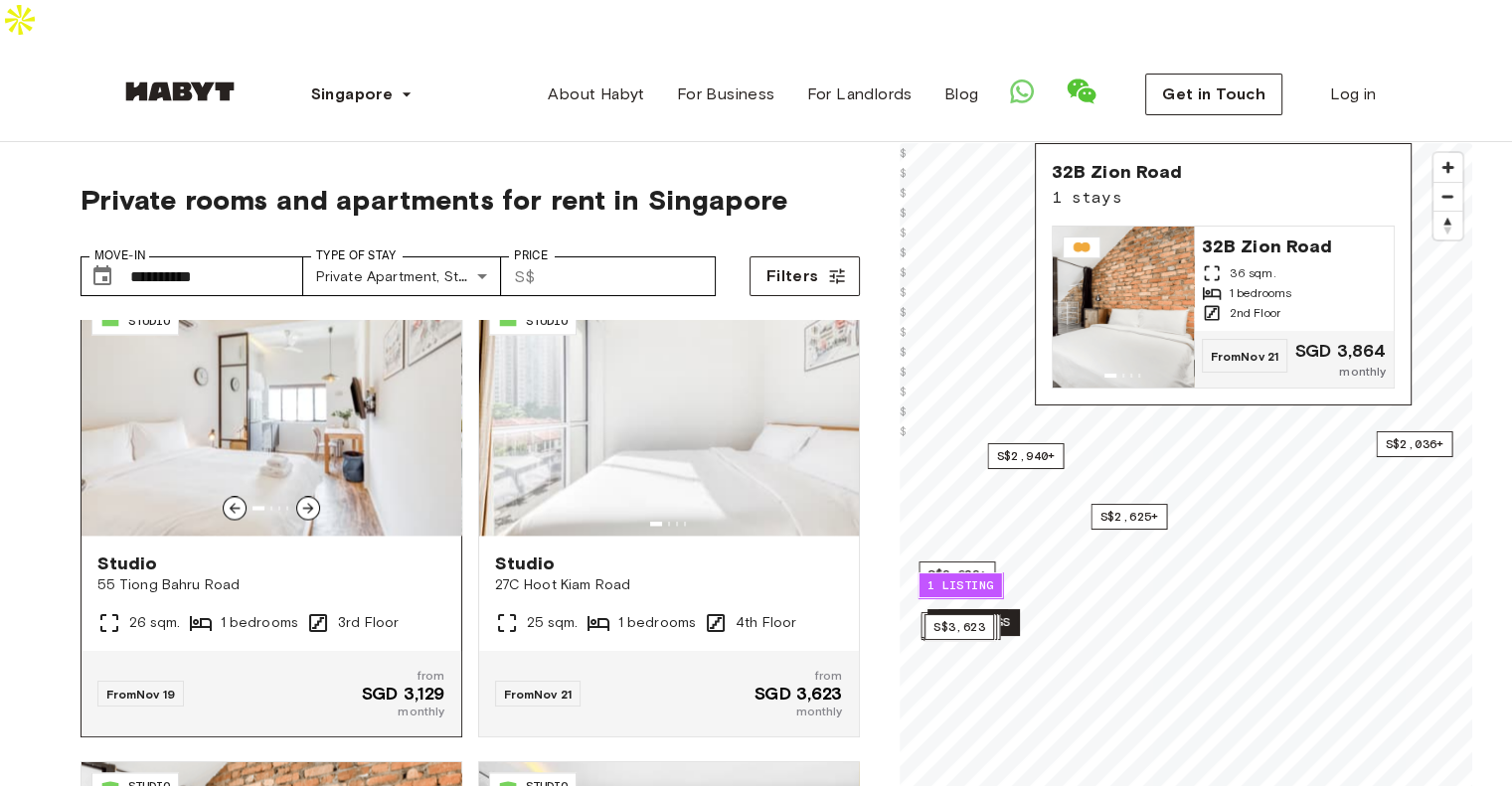 click 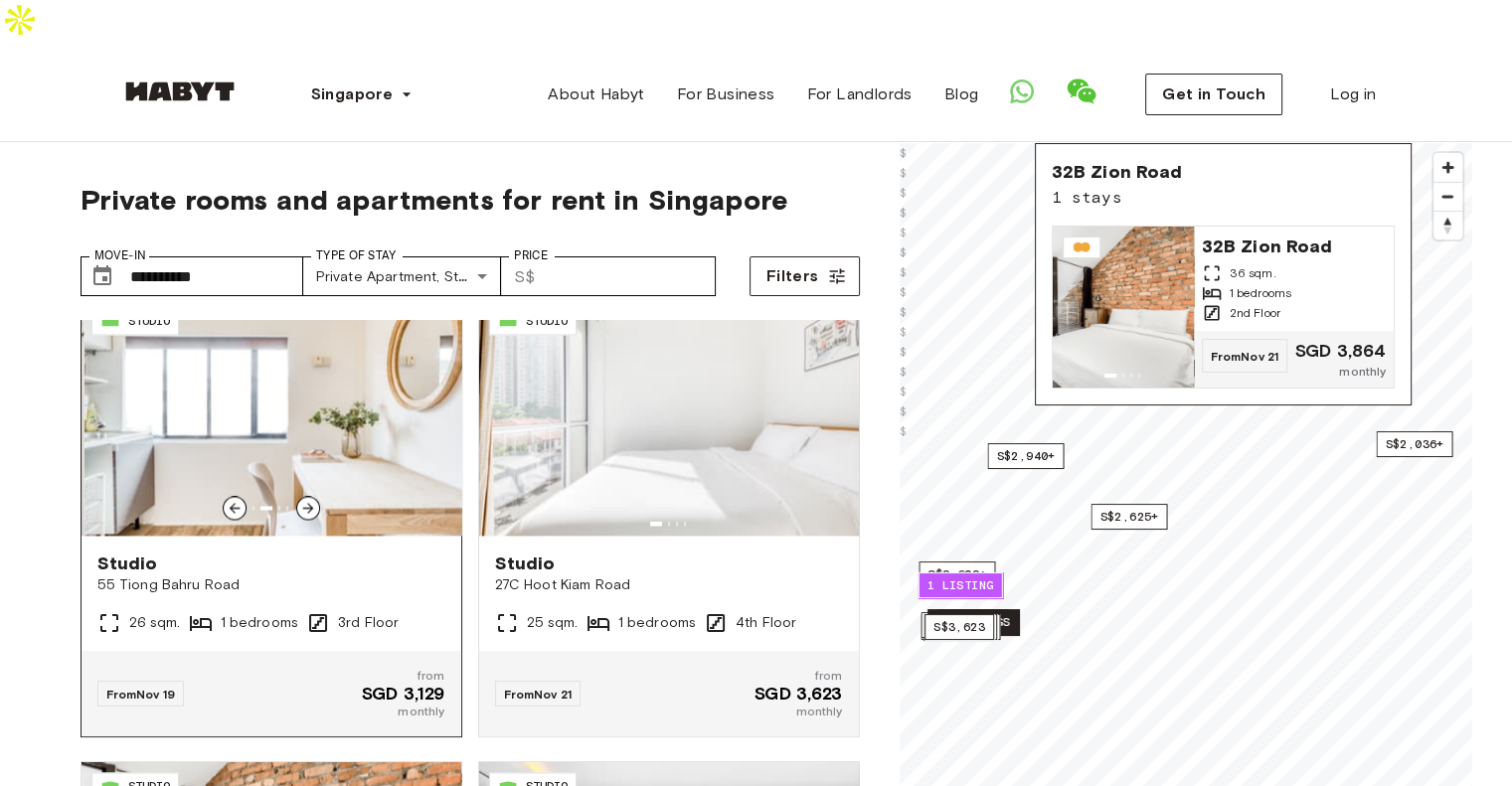 click 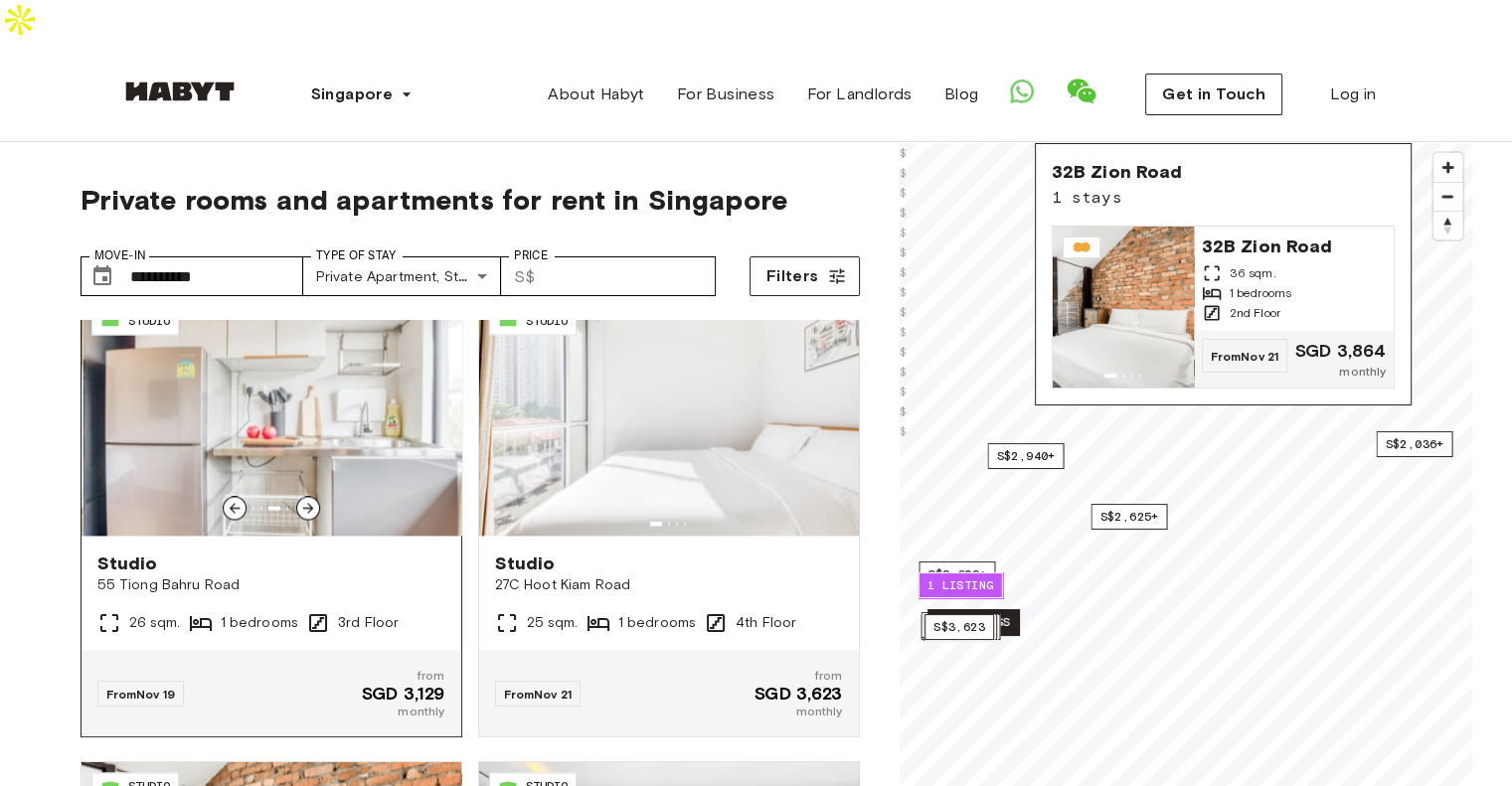 click 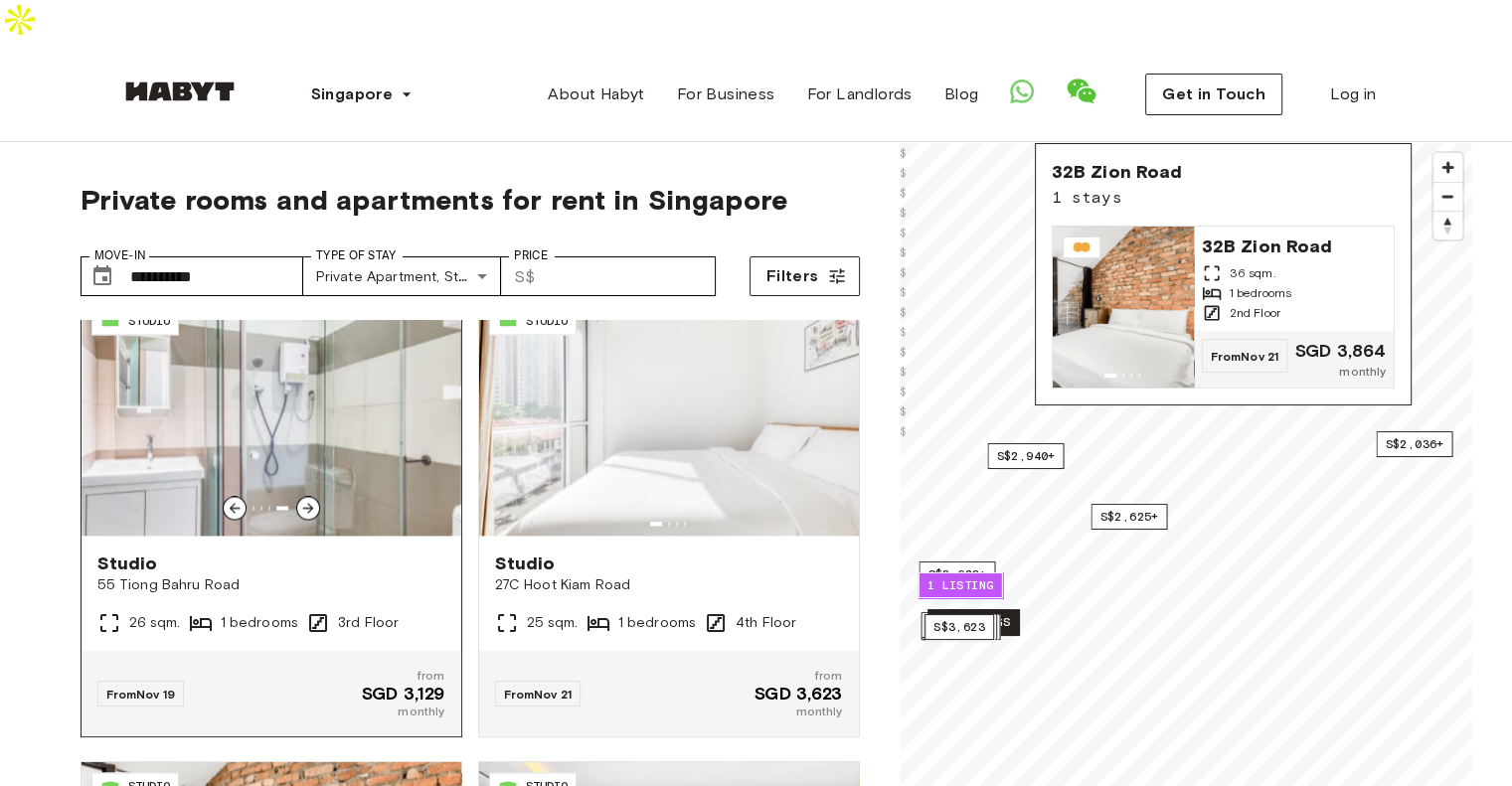 click 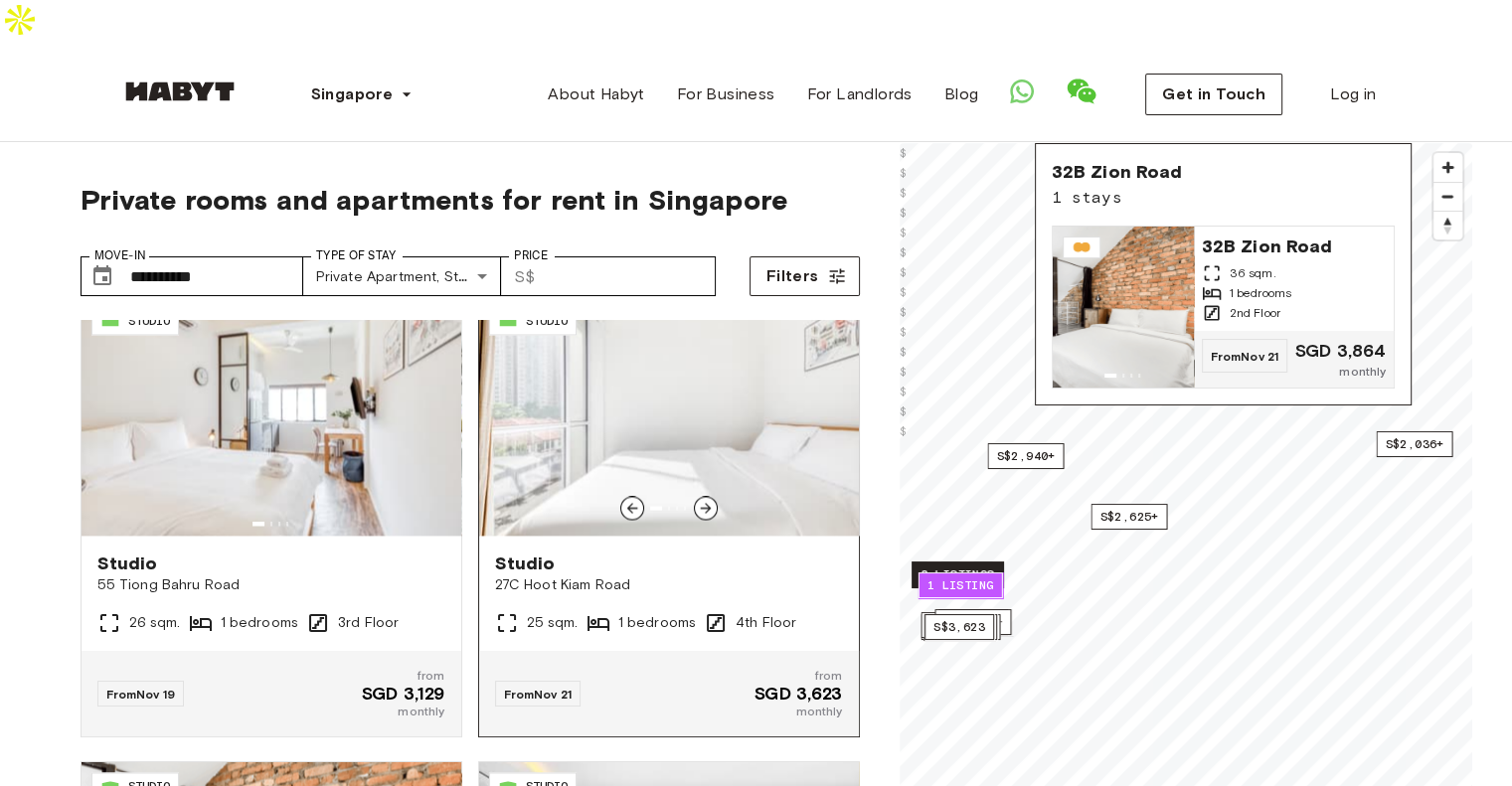 click at bounding box center (669, 416) 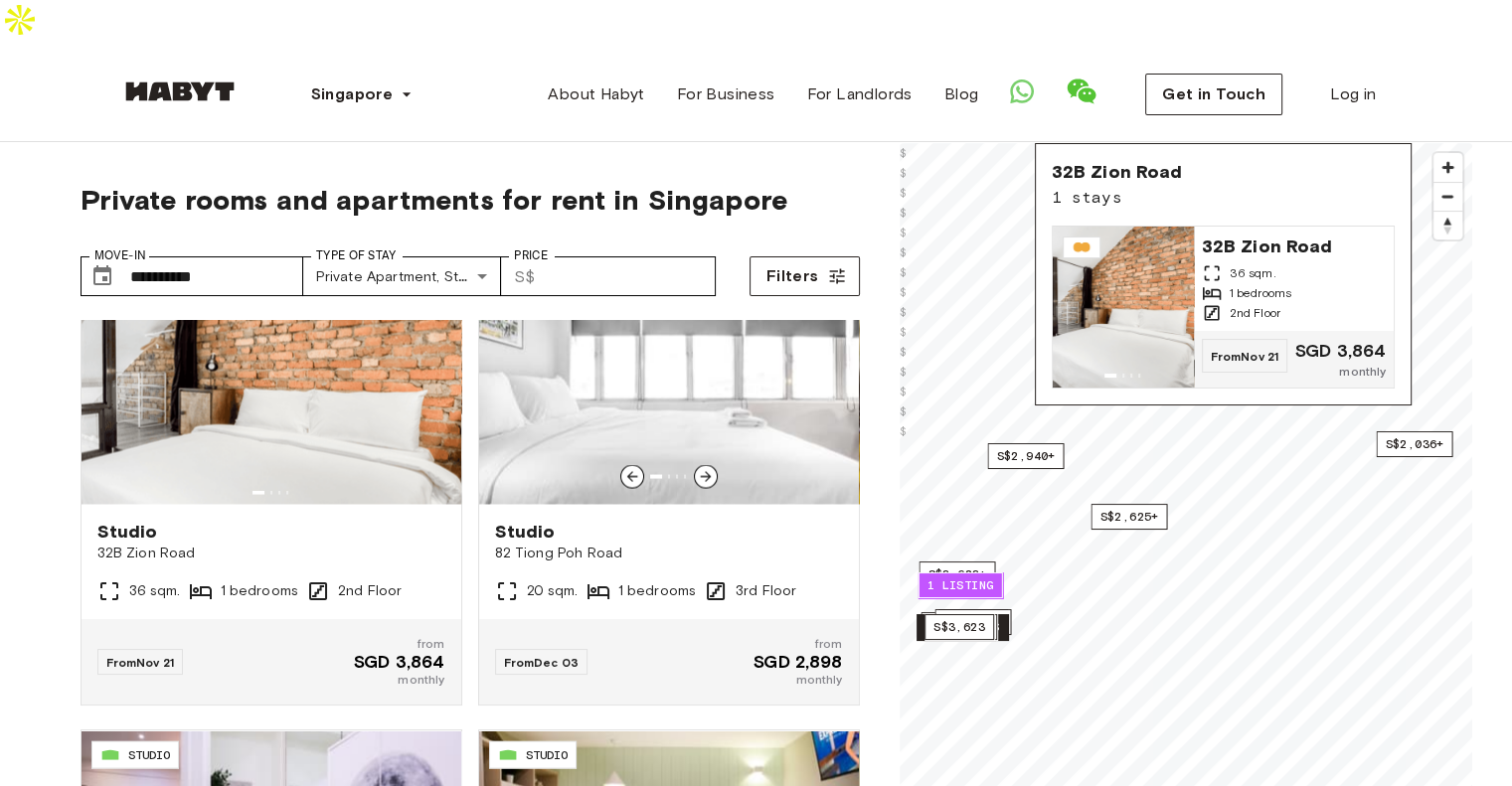 scroll, scrollTop: 3964, scrollLeft: 0, axis: vertical 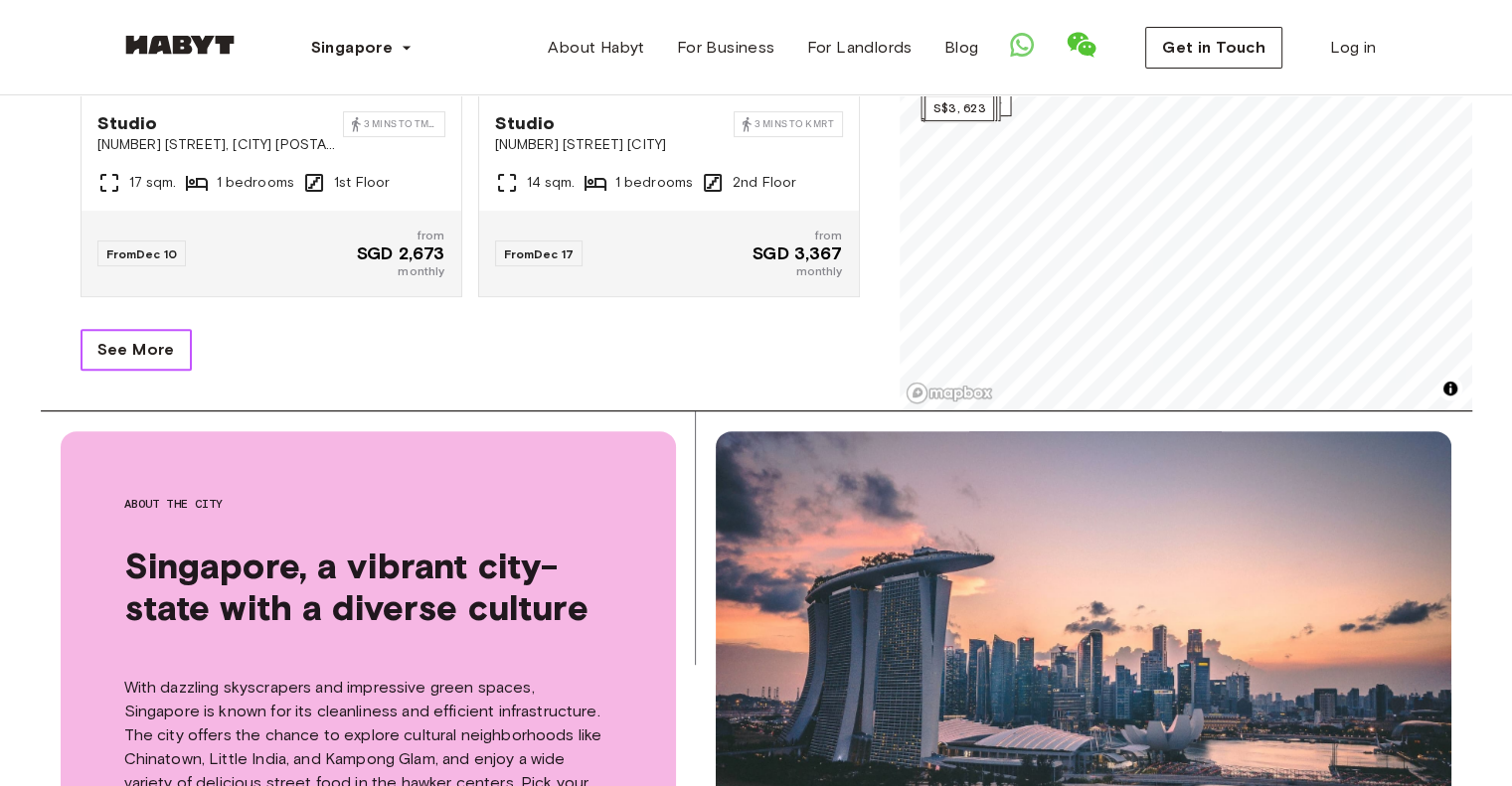 click on "See More" at bounding box center [136, 350] 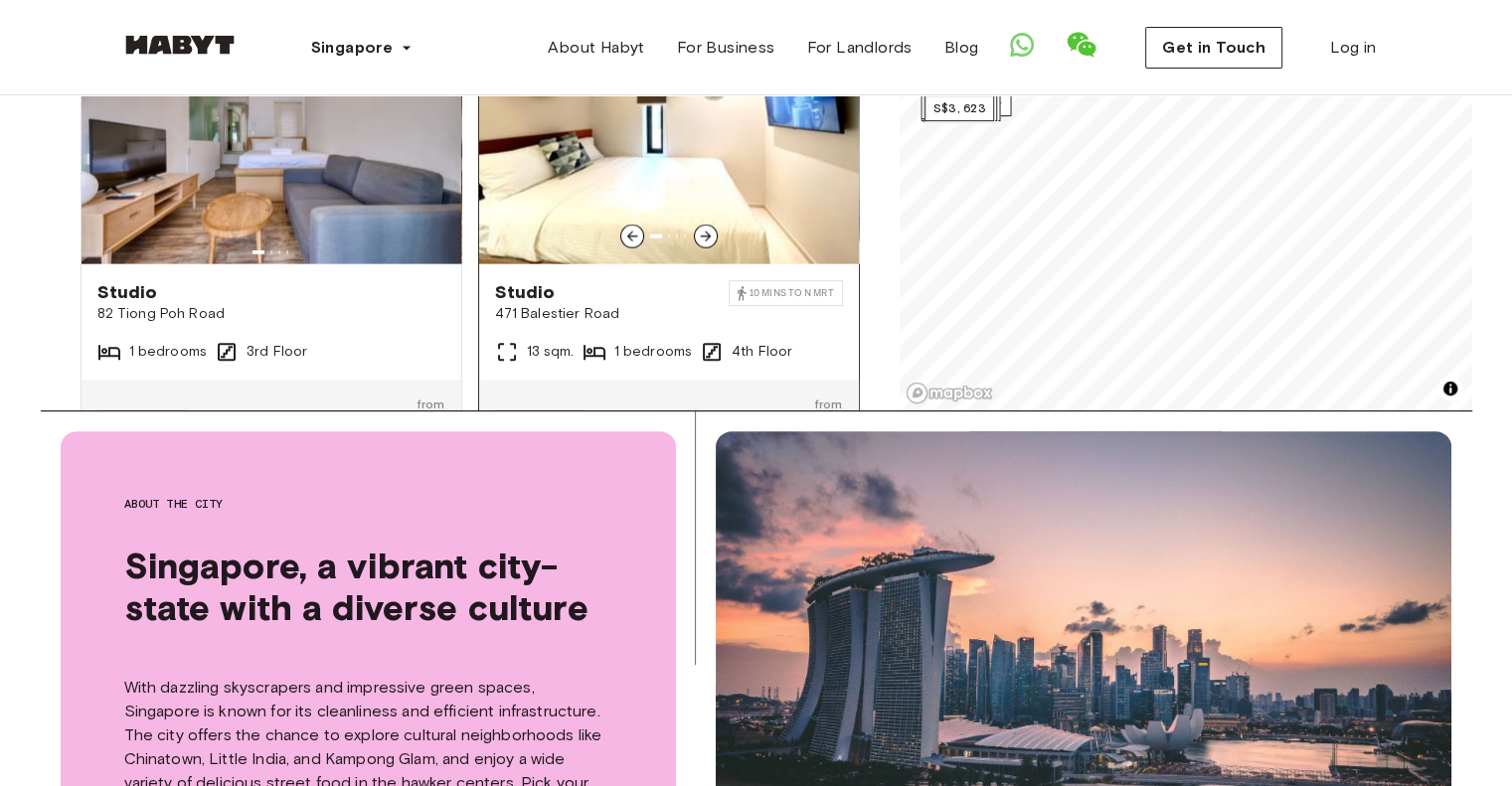 scroll, scrollTop: 4262, scrollLeft: 0, axis: vertical 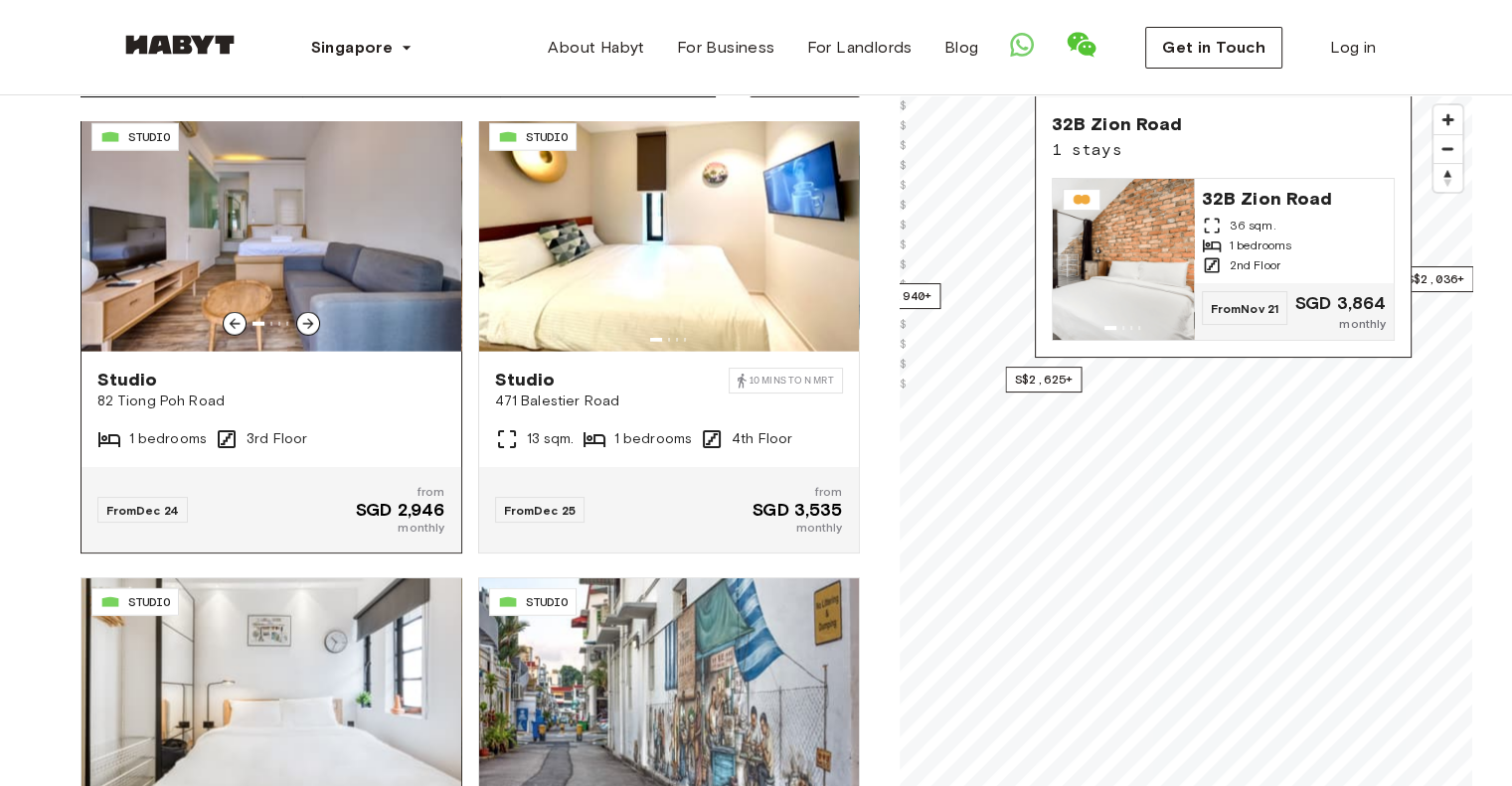 click 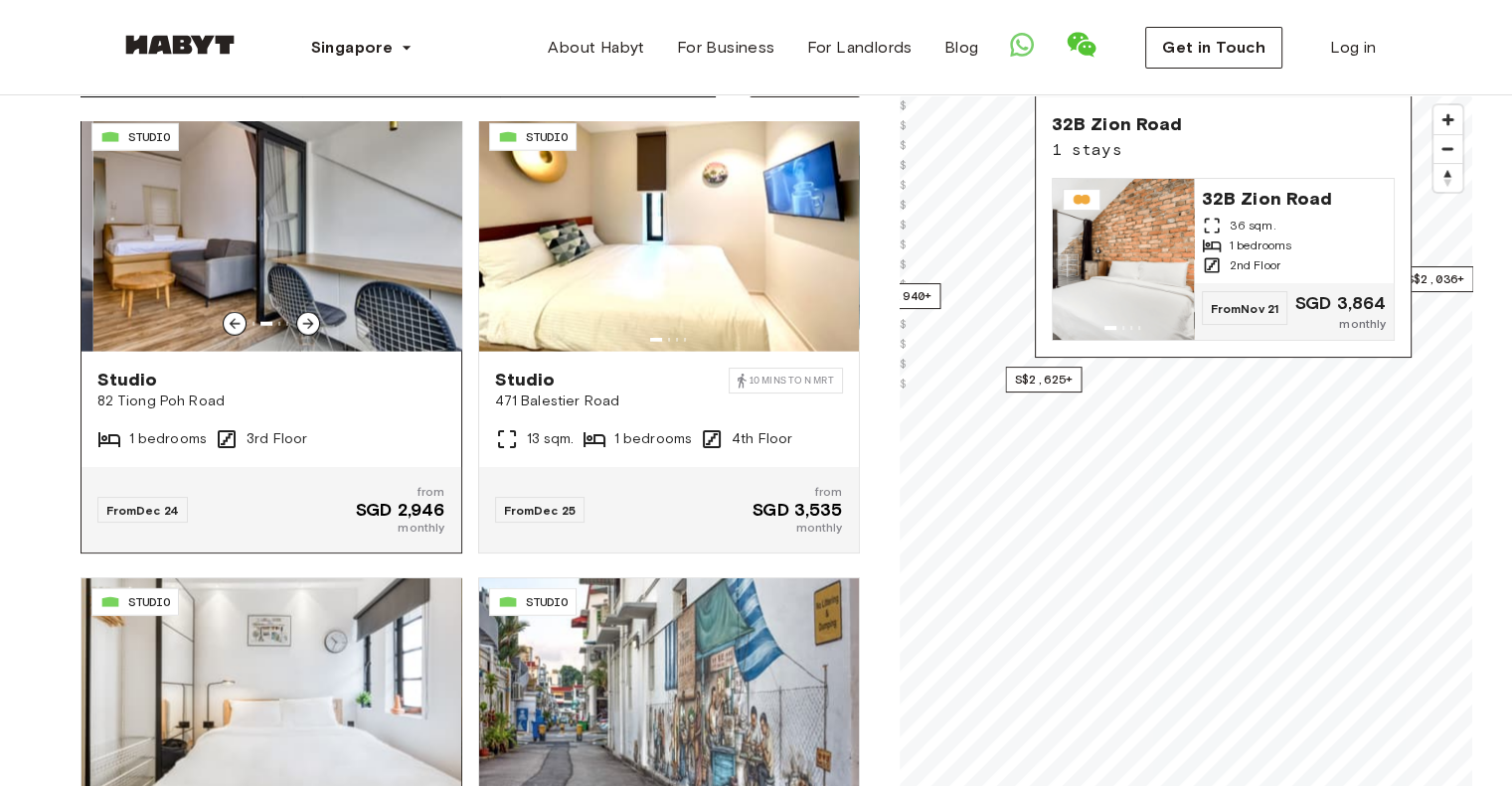click 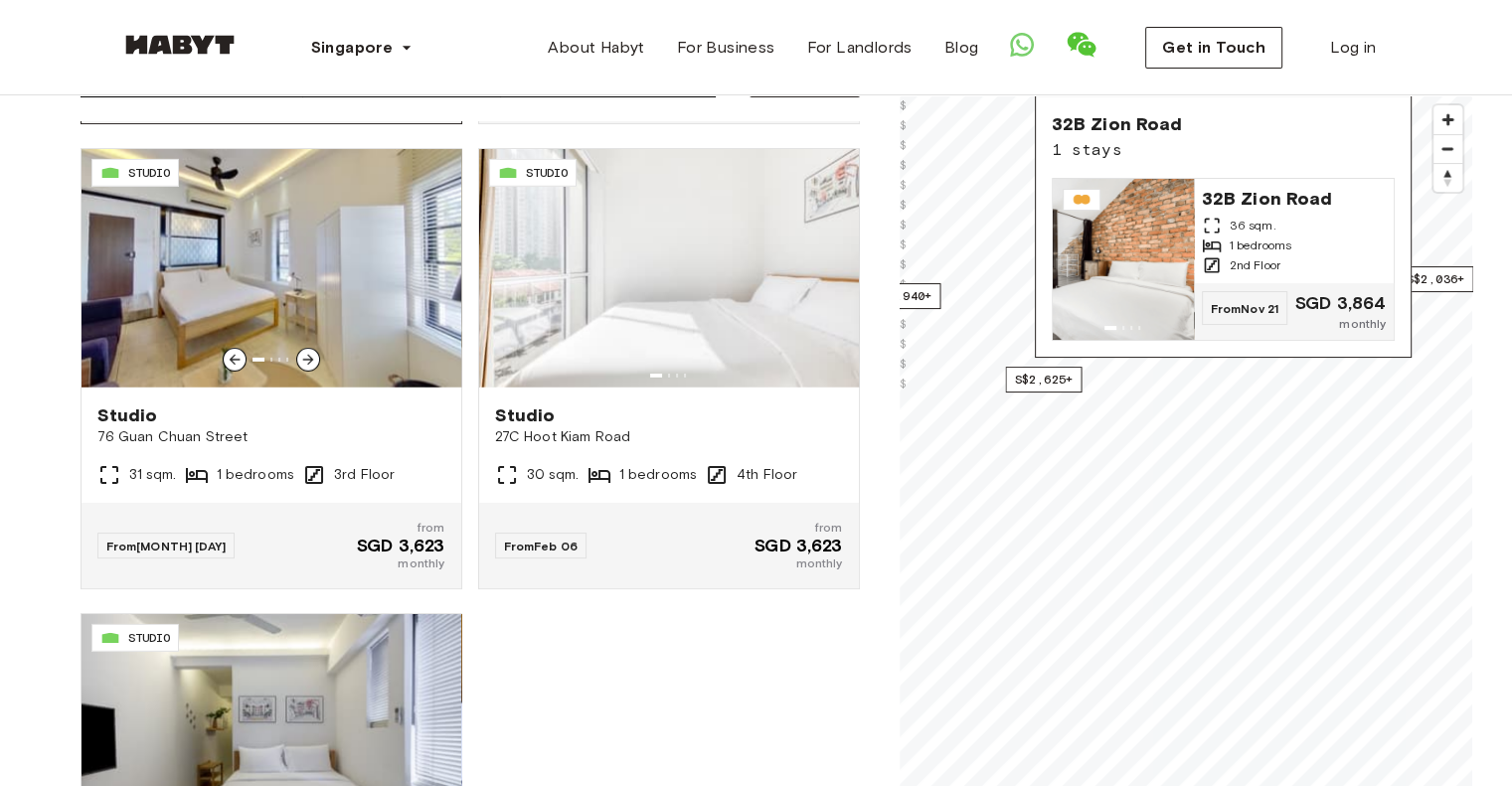 scroll, scrollTop: 5749, scrollLeft: 0, axis: vertical 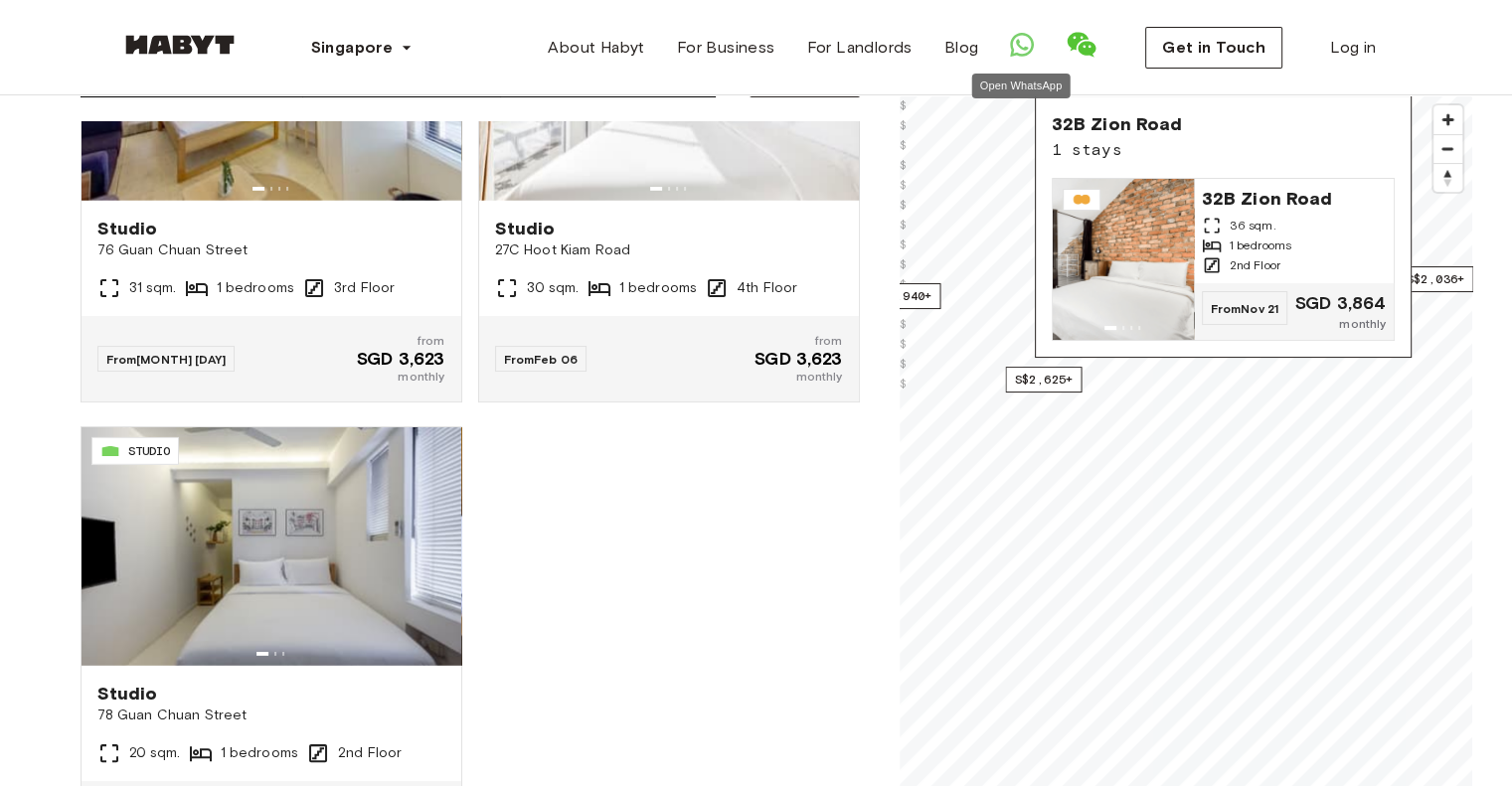 click at bounding box center [1022, 48] 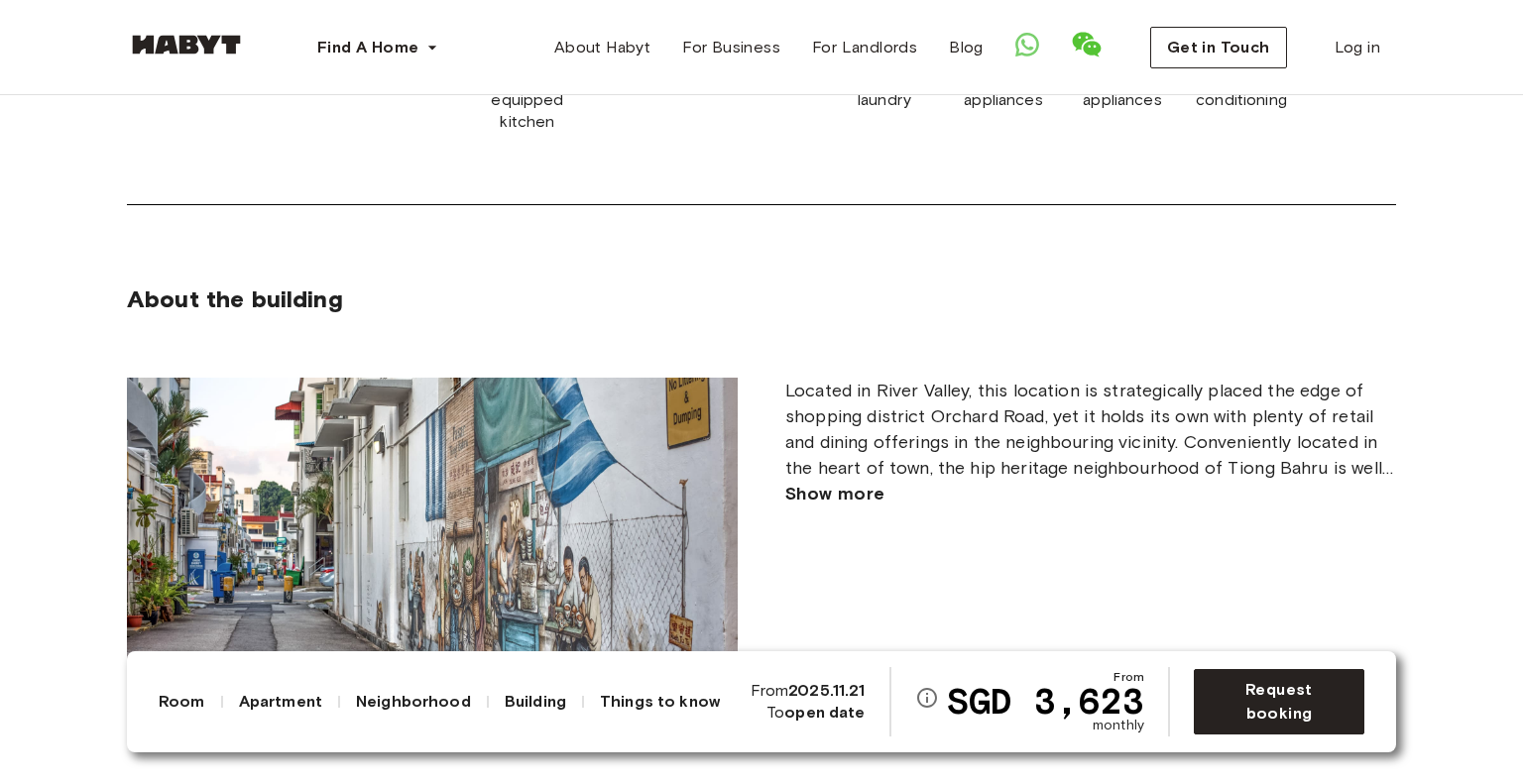 scroll, scrollTop: 835, scrollLeft: 0, axis: vertical 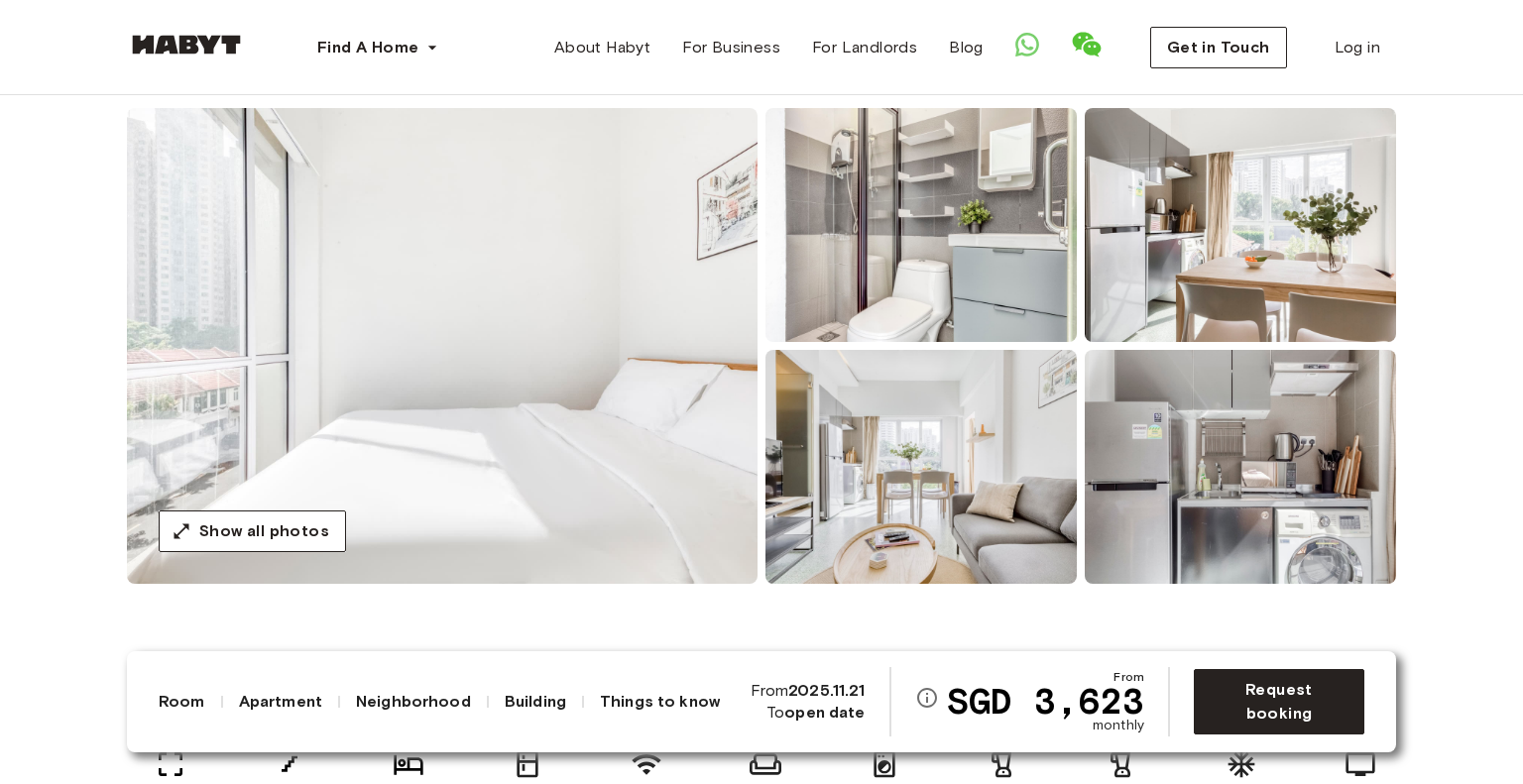 click at bounding box center [1240, 467] 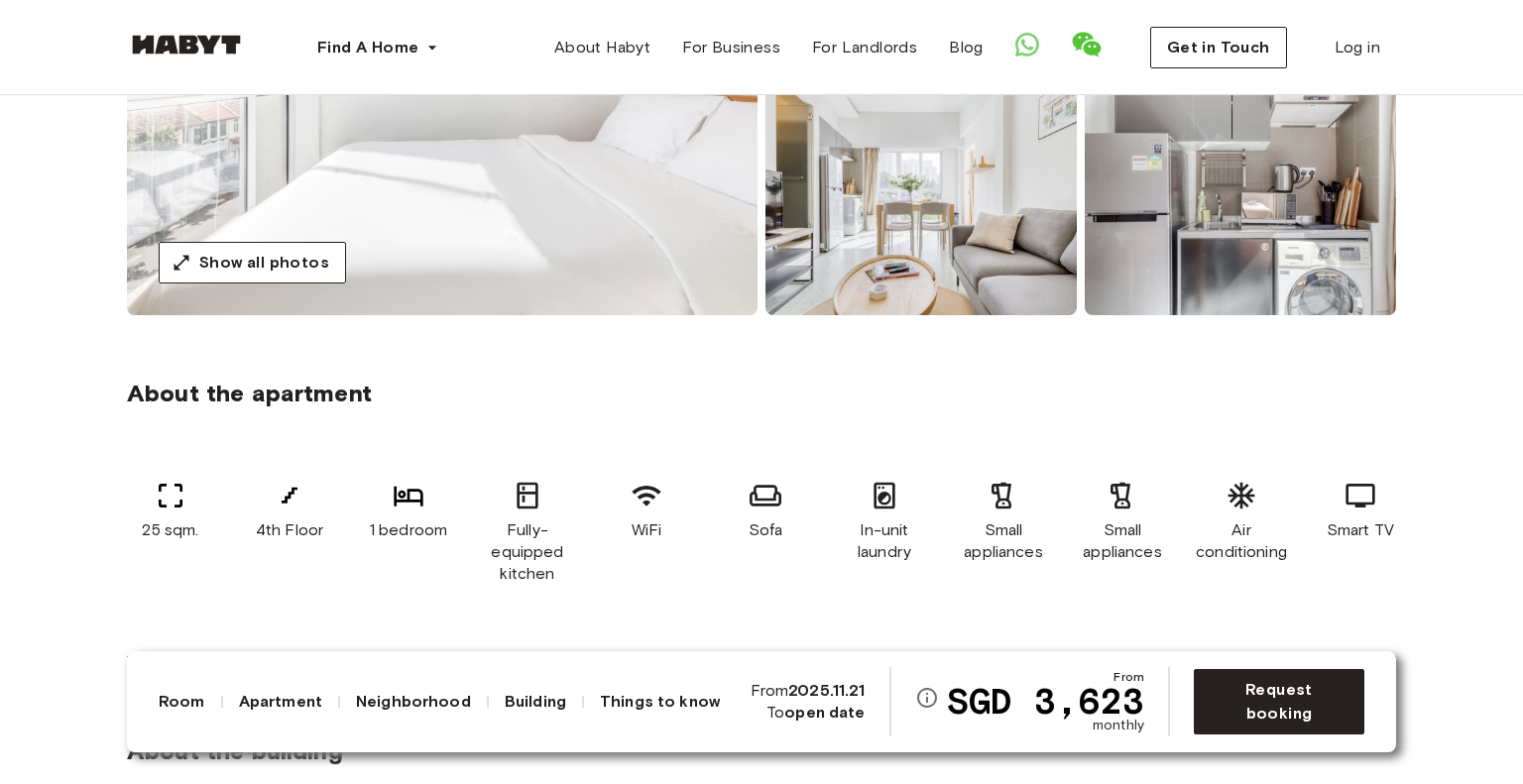 scroll, scrollTop: 496, scrollLeft: 0, axis: vertical 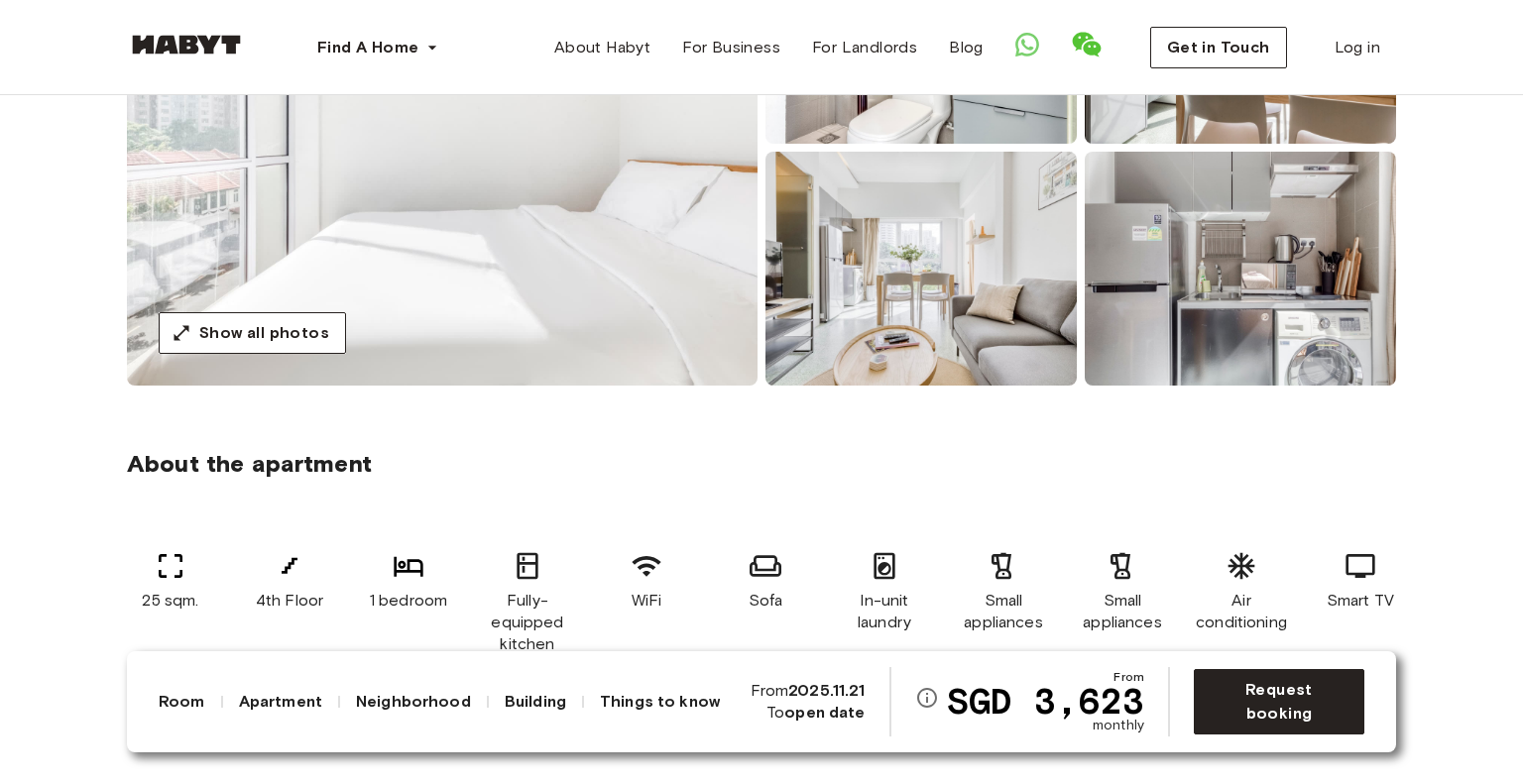 click at bounding box center (921, 269) 